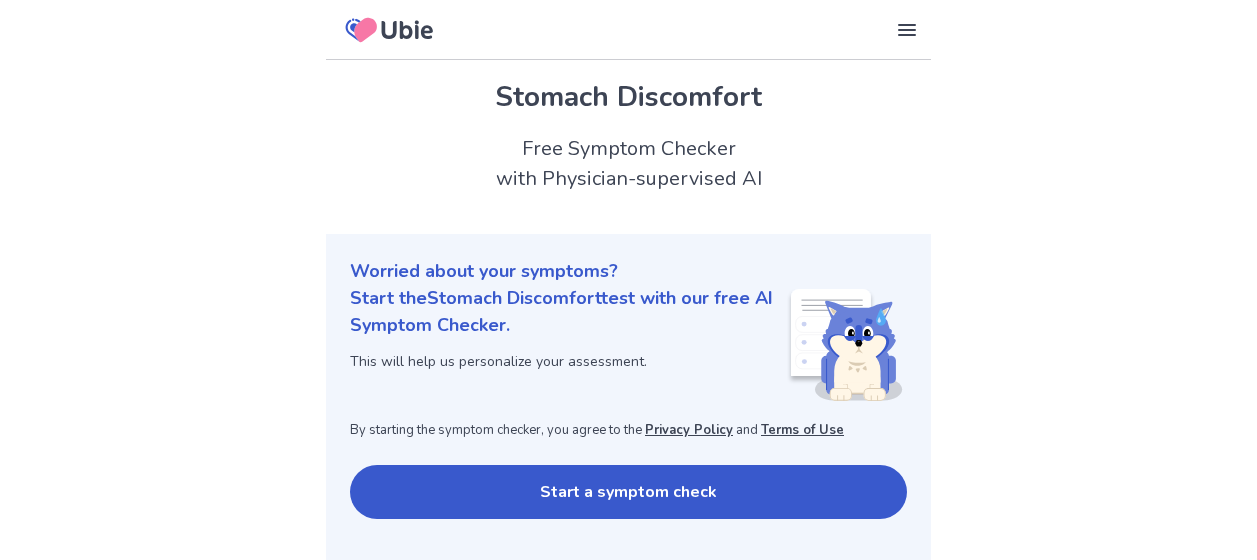 scroll, scrollTop: 497, scrollLeft: 0, axis: vertical 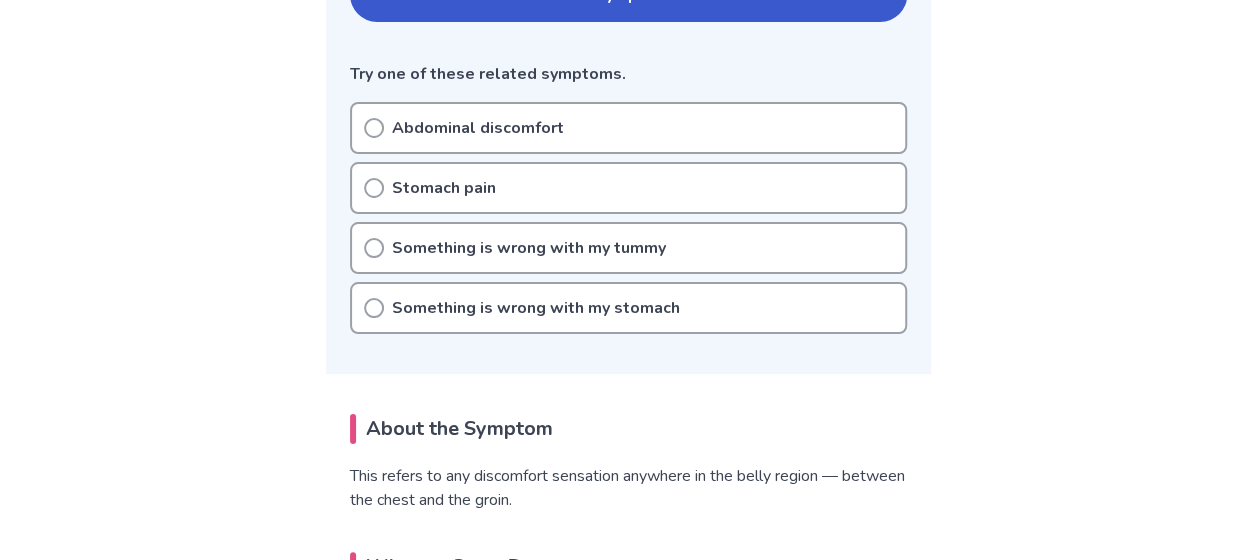 click on "Stomach pain" at bounding box center [628, 188] 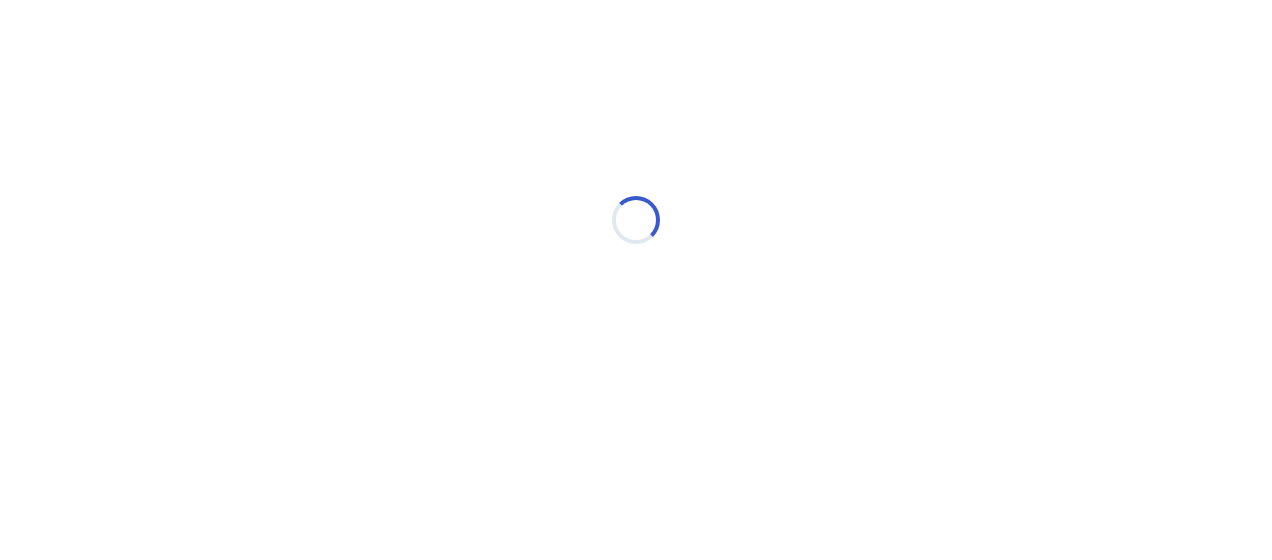 scroll, scrollTop: 0, scrollLeft: 0, axis: both 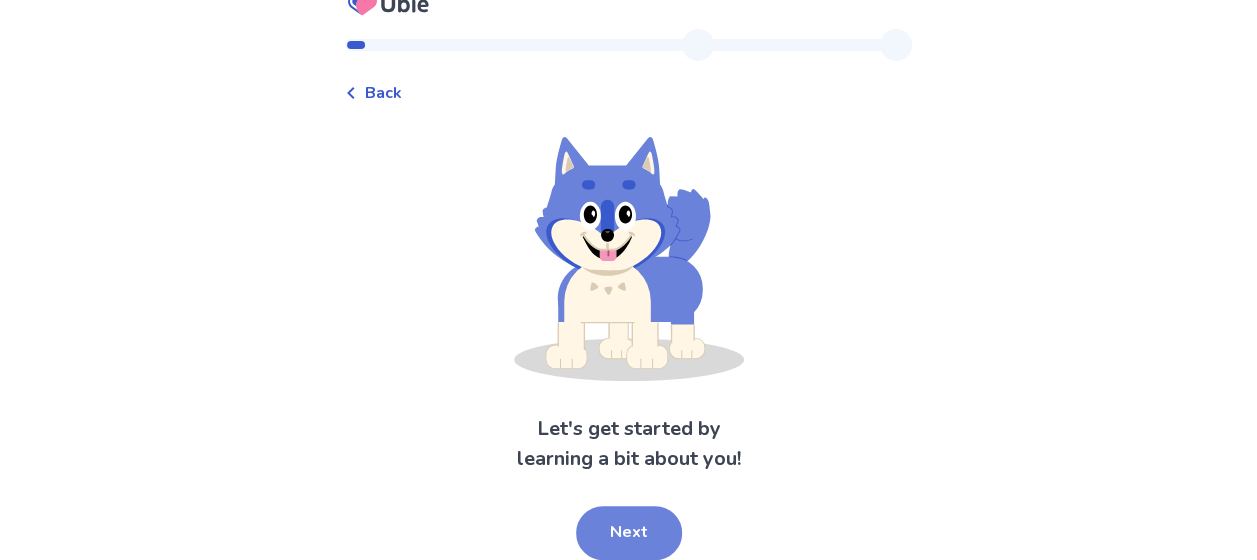 click on "Next" at bounding box center (629, 533) 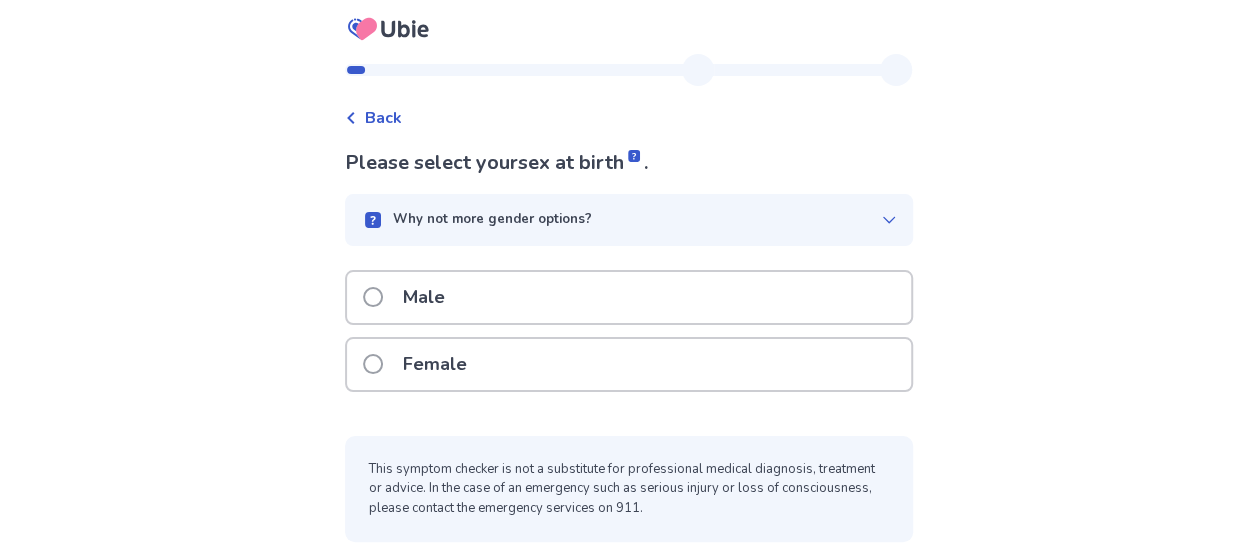 click on "Male" at bounding box center [629, 297] 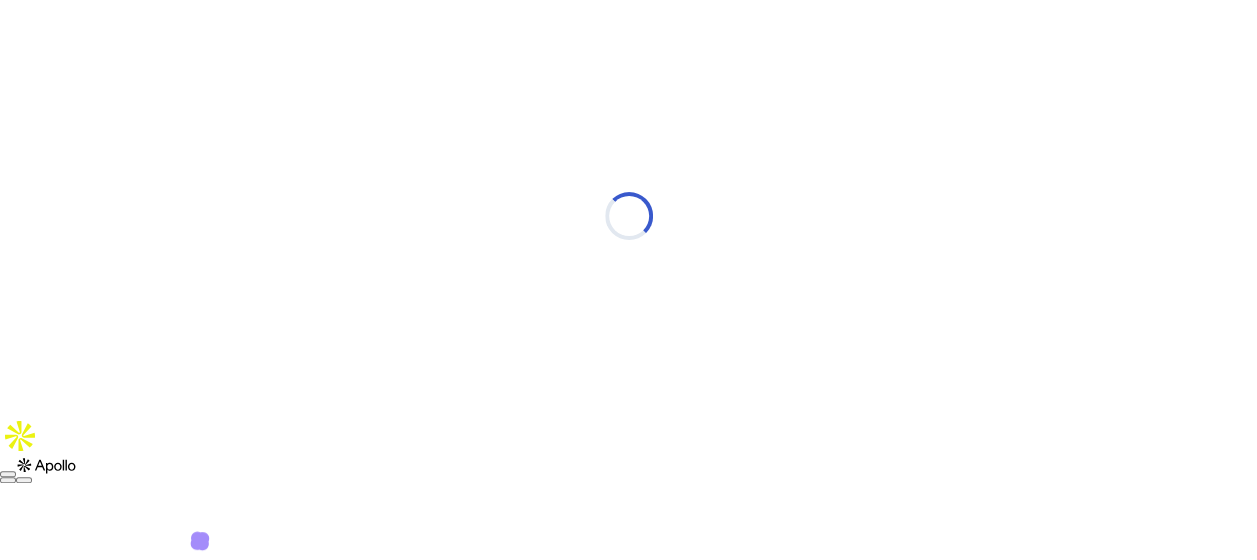 scroll, scrollTop: 0, scrollLeft: 0, axis: both 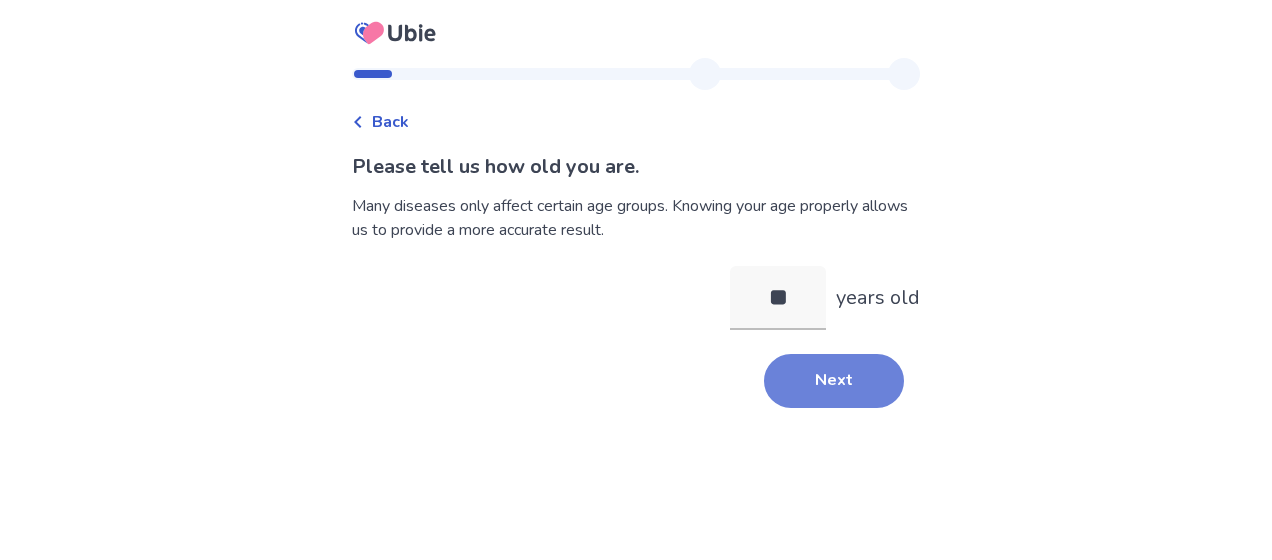 type on "**" 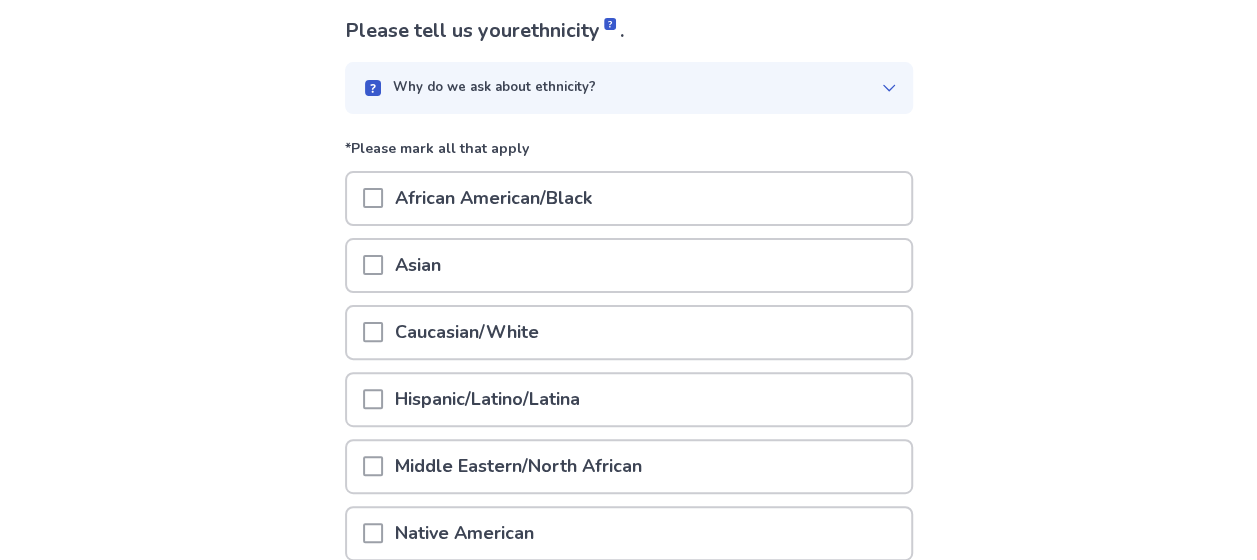 scroll, scrollTop: 137, scrollLeft: 0, axis: vertical 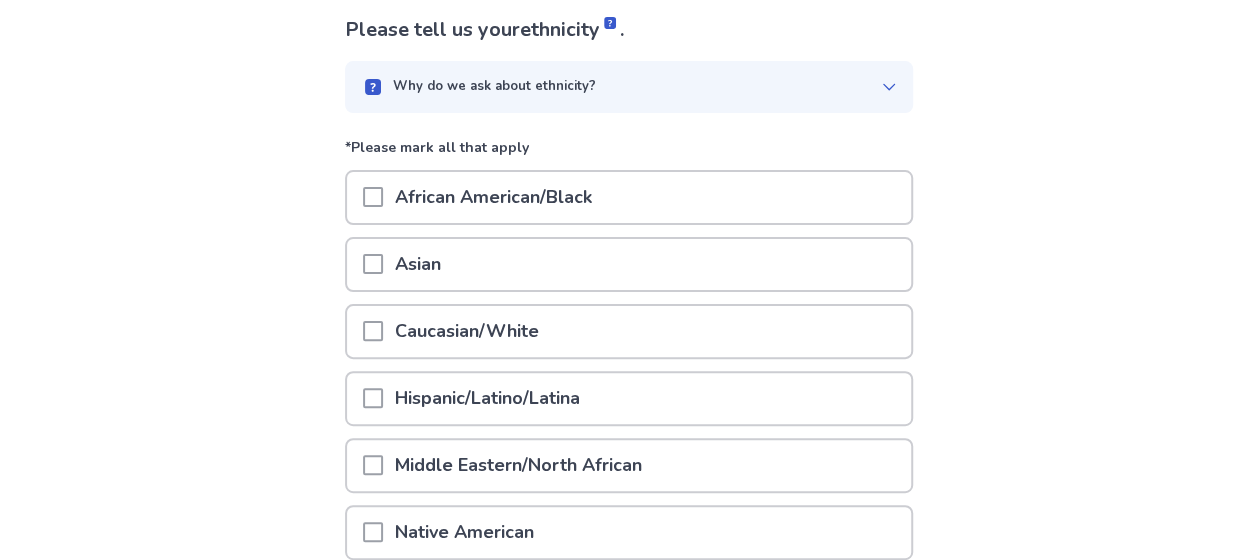 click on "Caucasian/White" at bounding box center (467, 331) 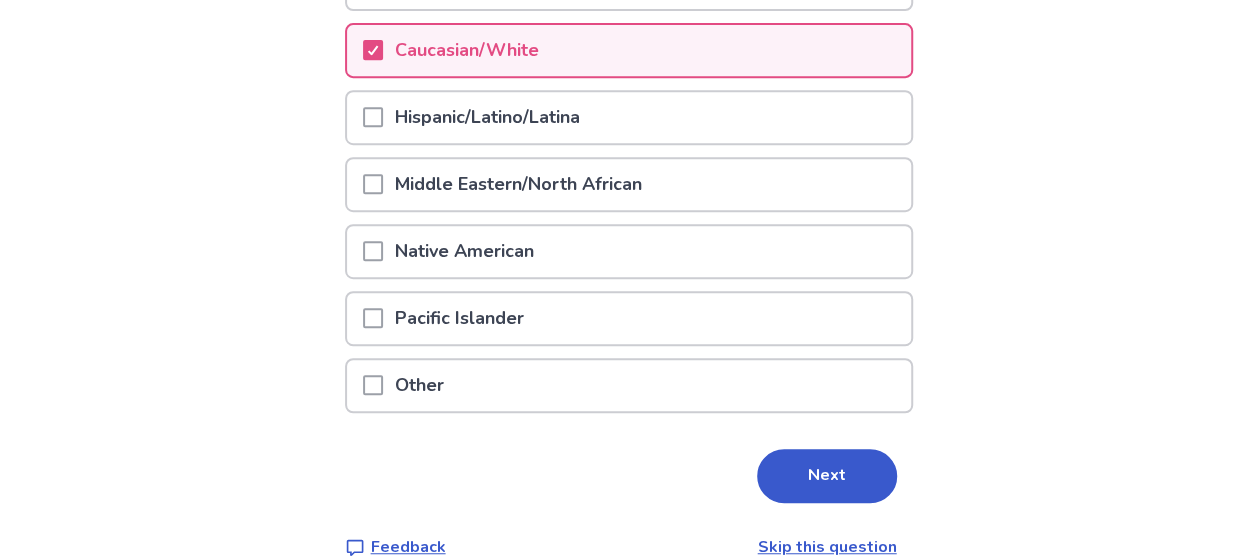 scroll, scrollTop: 423, scrollLeft: 0, axis: vertical 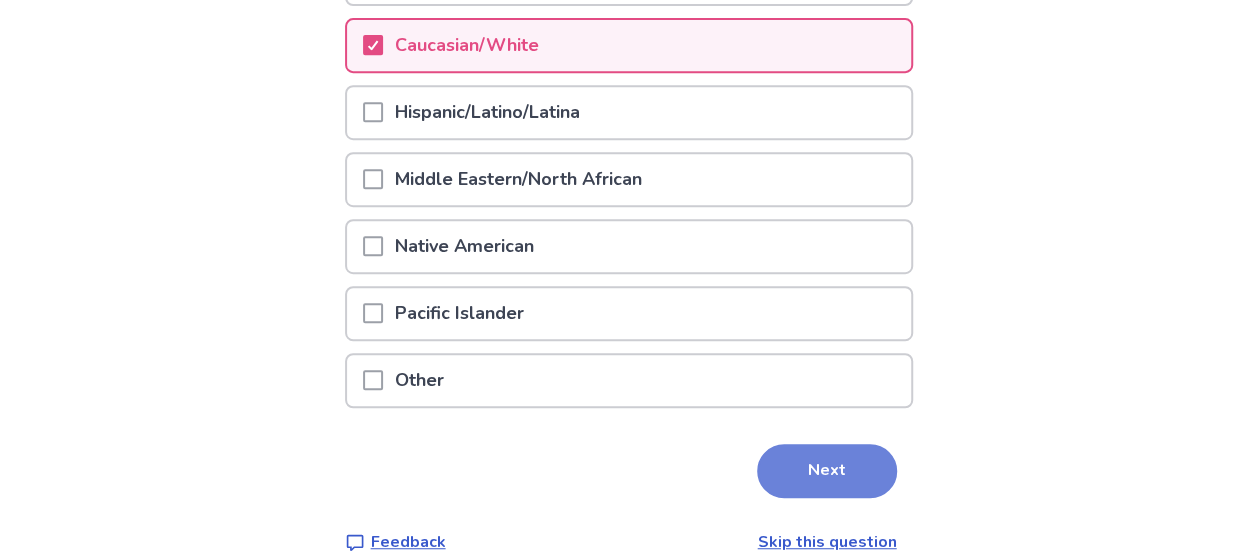 click on "Next" at bounding box center (827, 471) 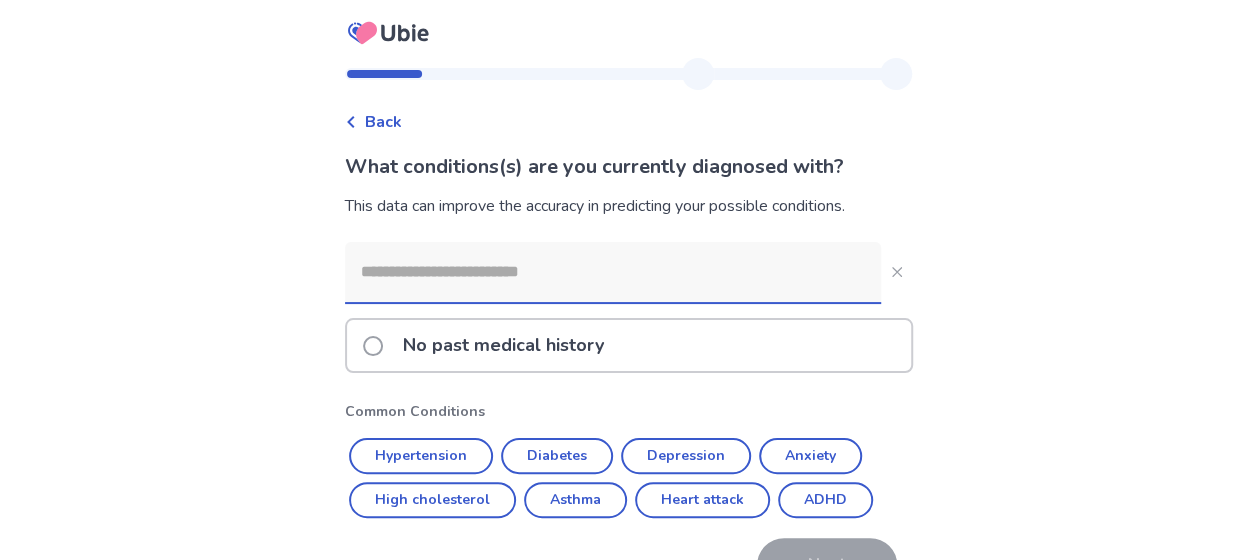 scroll, scrollTop: 120, scrollLeft: 0, axis: vertical 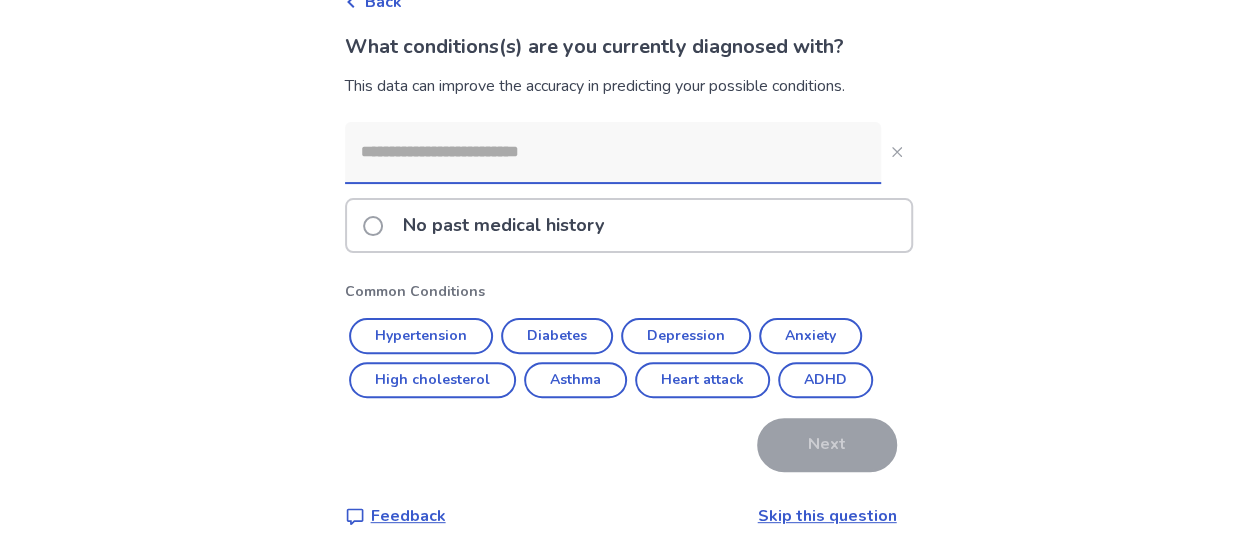 click on "No past medical history" at bounding box center (503, 225) 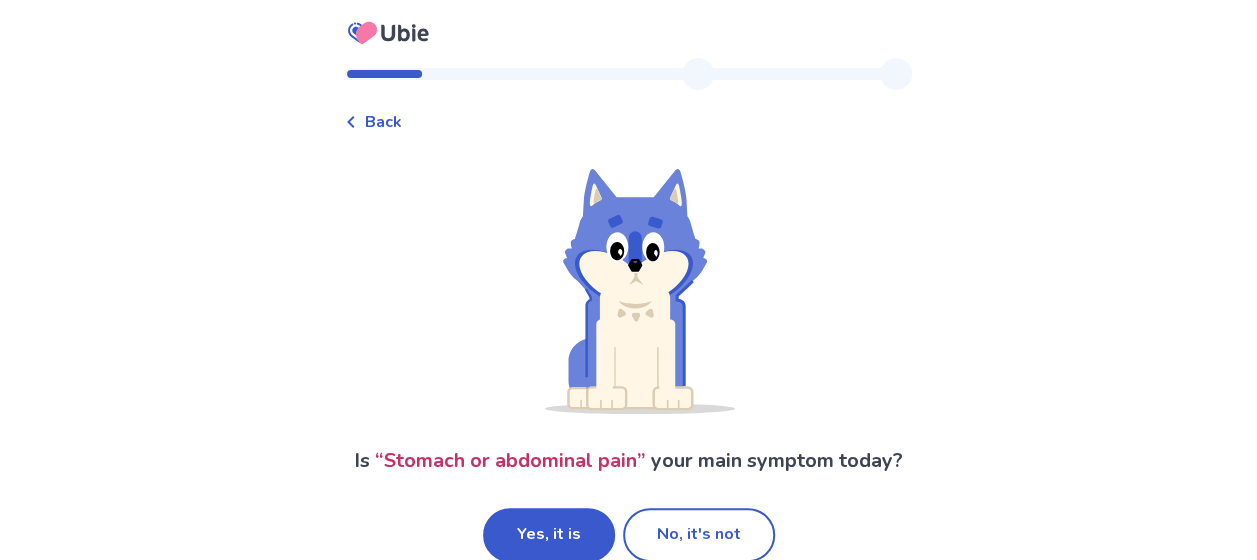 scroll, scrollTop: 64, scrollLeft: 0, axis: vertical 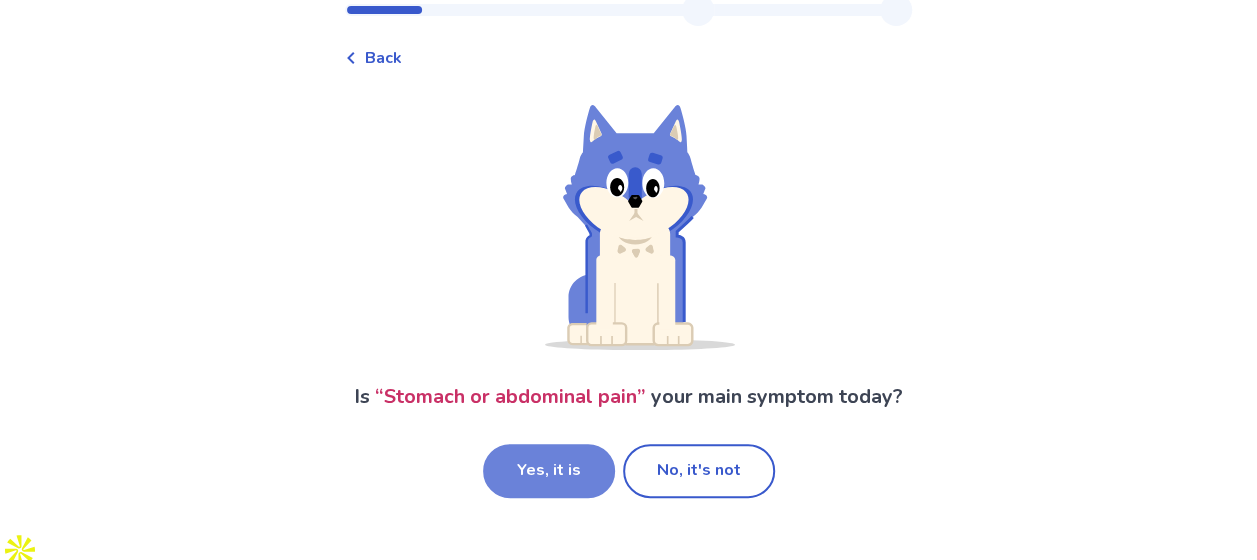 click on "Yes, it is" at bounding box center [549, 471] 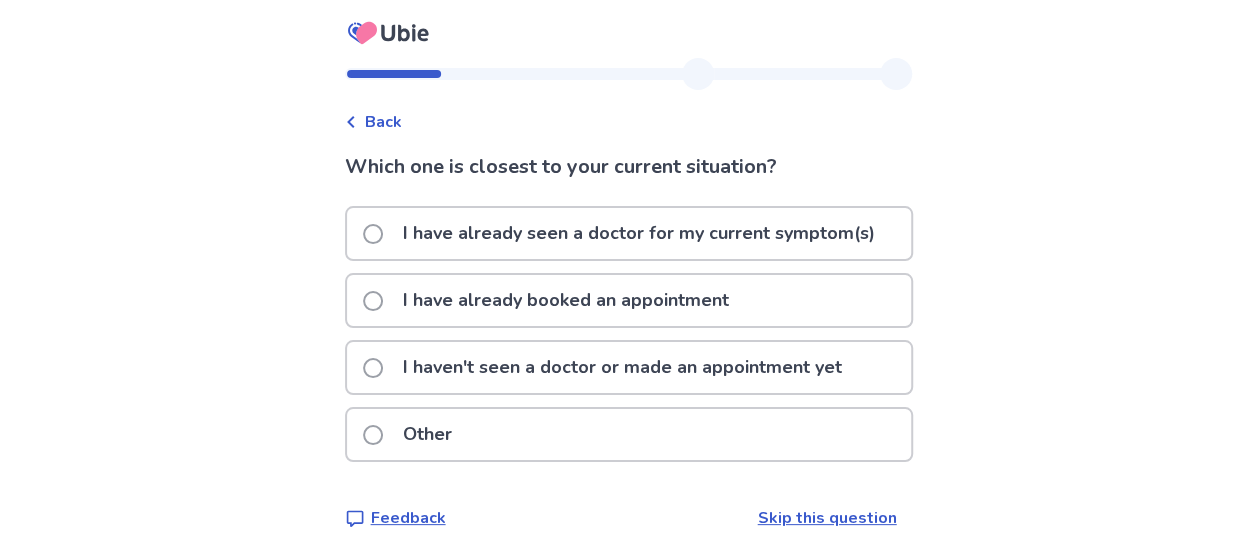 scroll, scrollTop: 2, scrollLeft: 0, axis: vertical 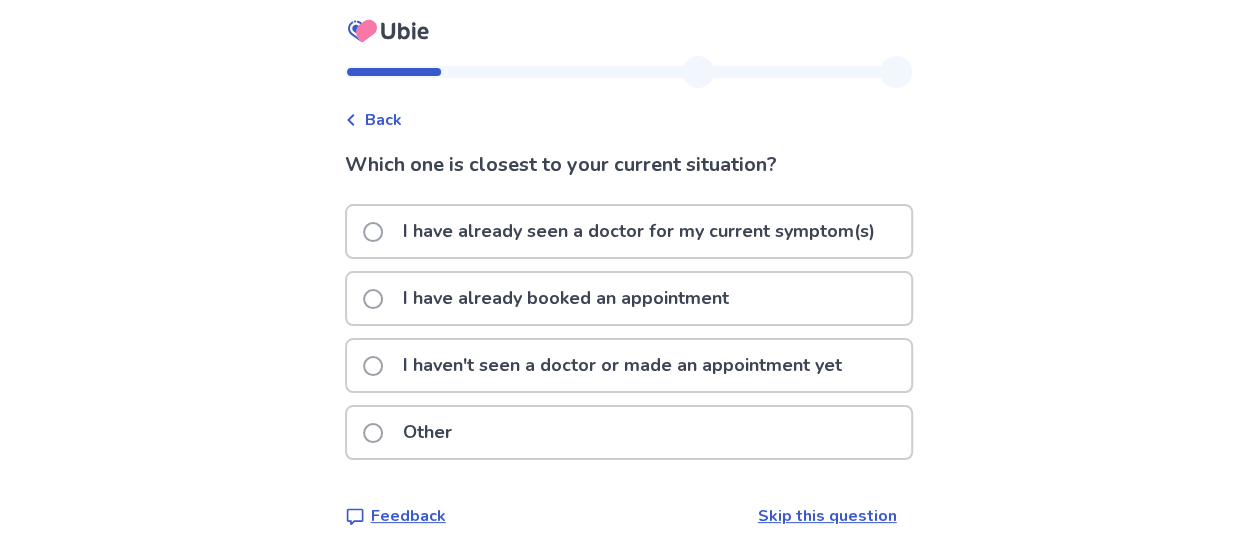 click on "I haven't seen a doctor or made an appointment yet" at bounding box center (622, 365) 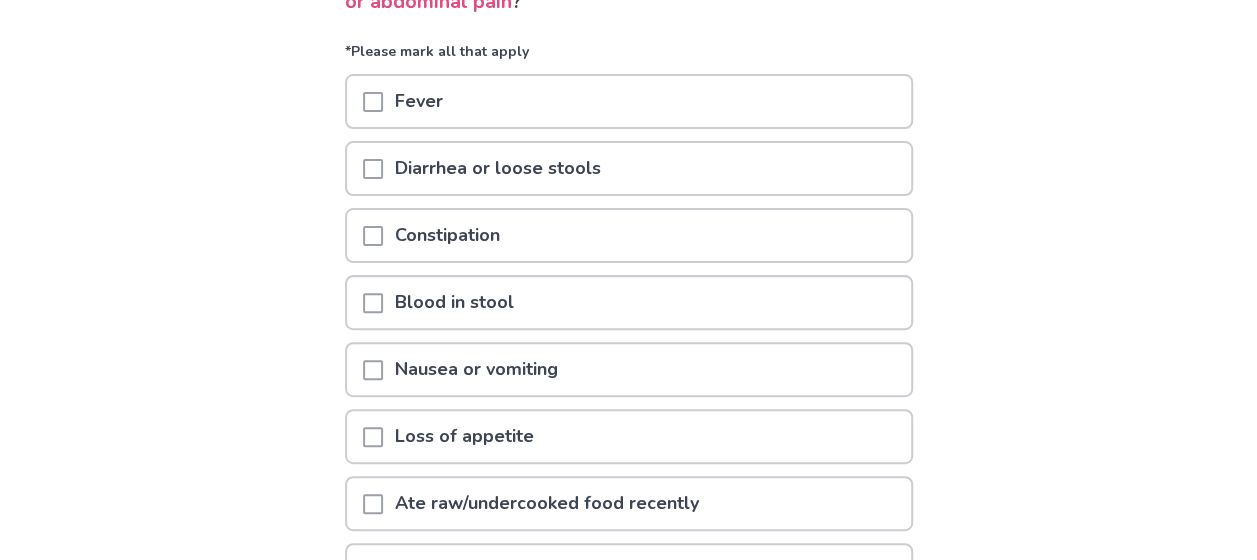 scroll, scrollTop: 196, scrollLeft: 0, axis: vertical 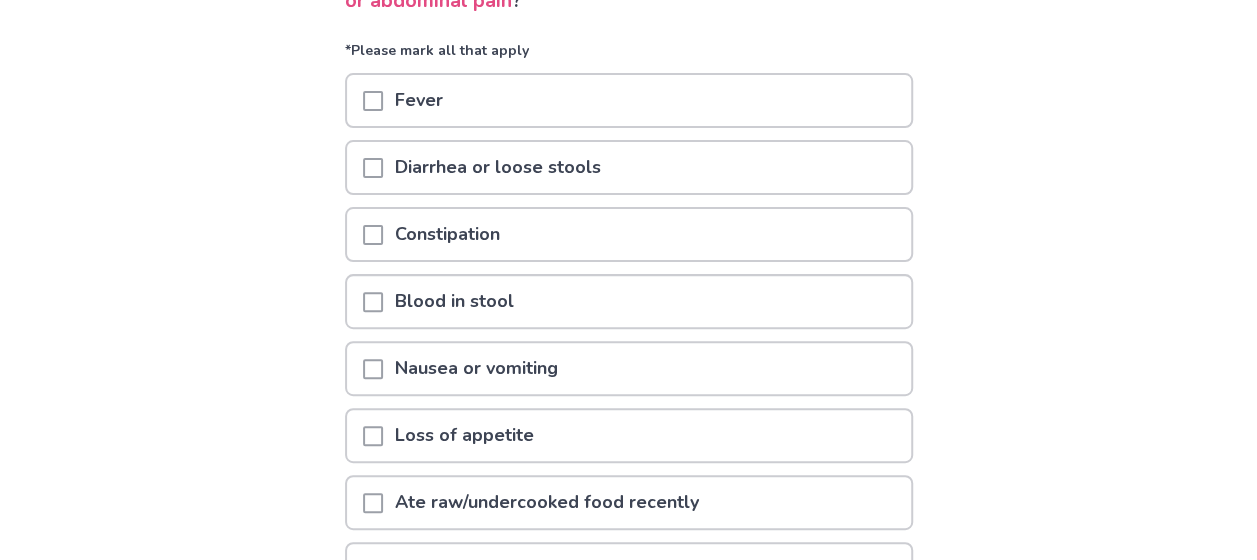 click on "Diarrhea or loose stools" at bounding box center [498, 167] 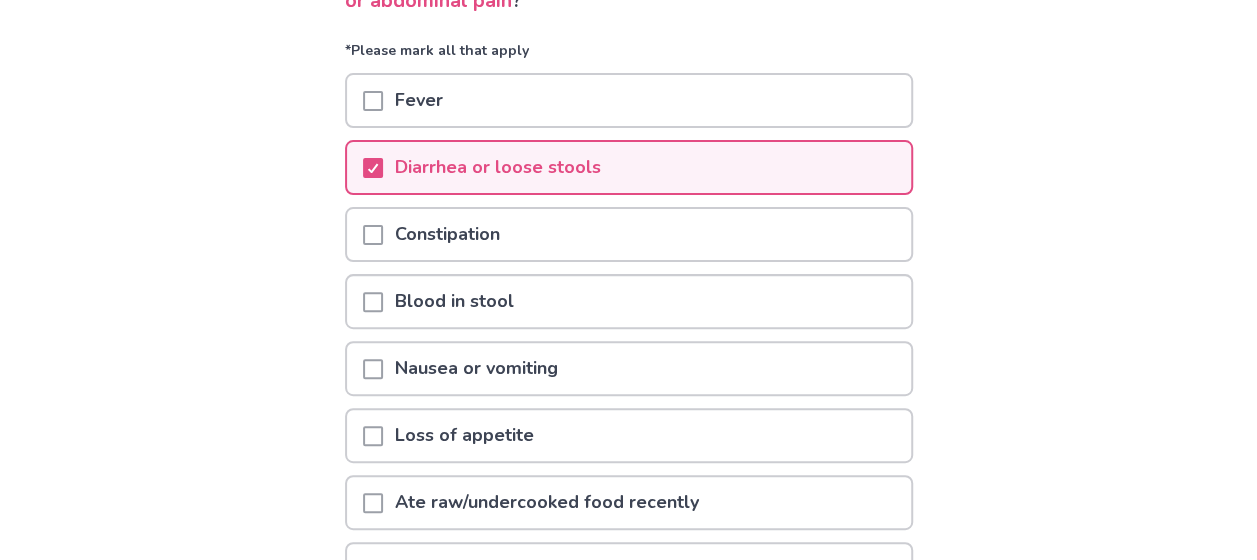 click on "Constipation" at bounding box center [629, 234] 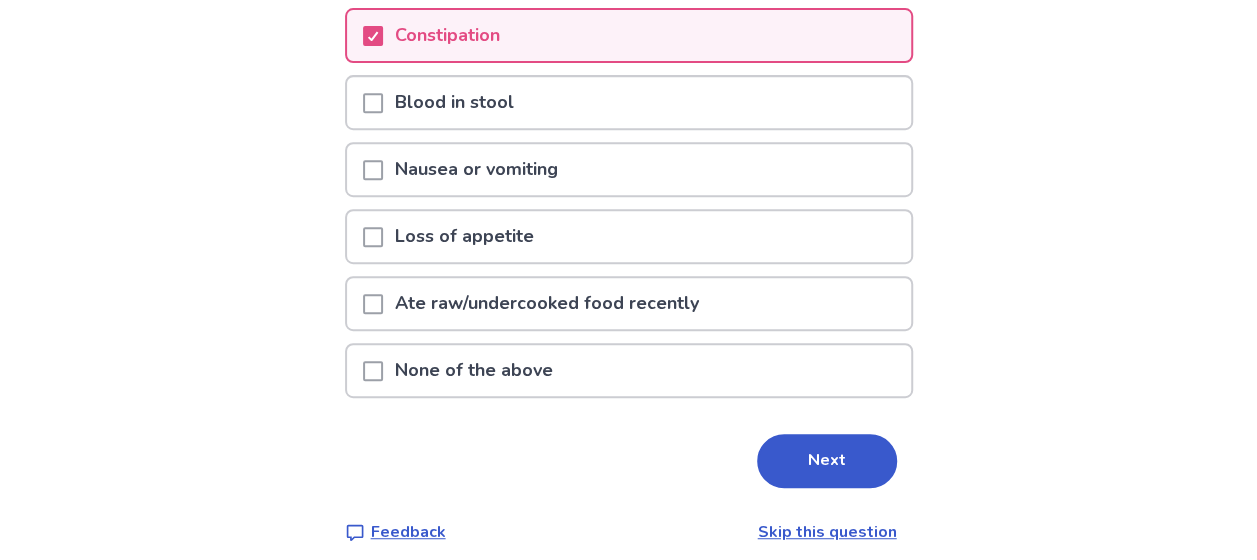 scroll, scrollTop: 404, scrollLeft: 0, axis: vertical 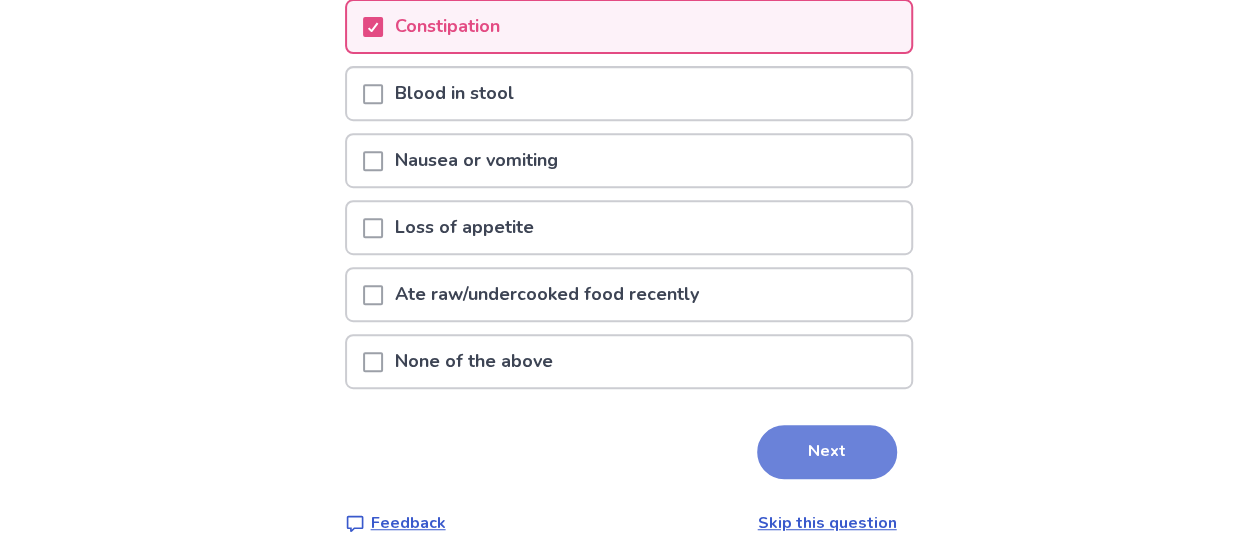 click on "Next" at bounding box center (827, 452) 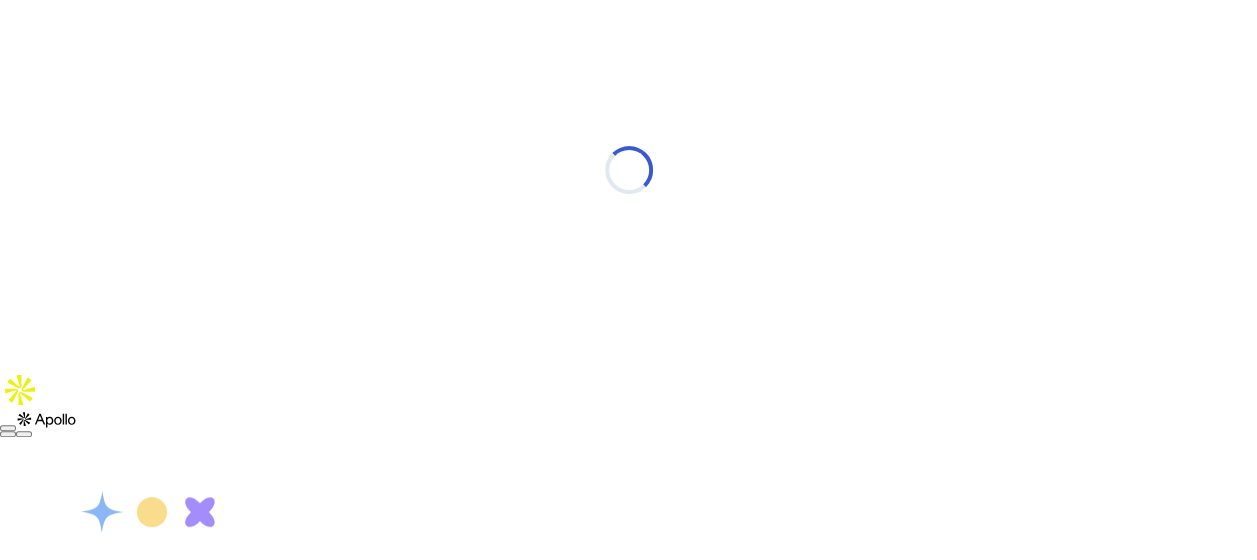 scroll, scrollTop: 0, scrollLeft: 0, axis: both 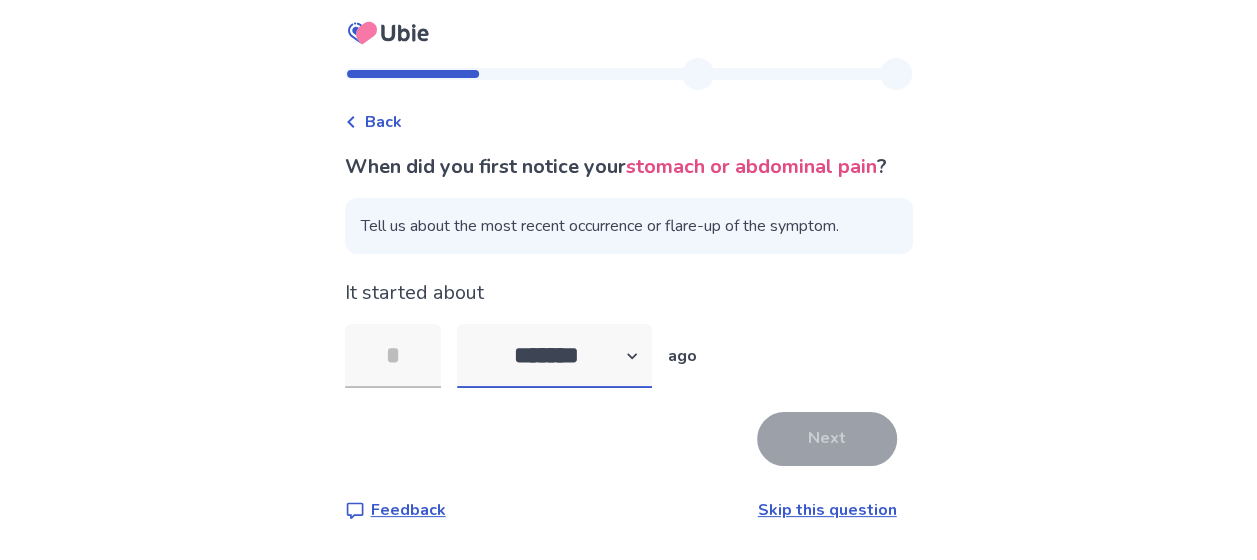 click on "******* ****** ******* ******** *******" at bounding box center (554, 356) 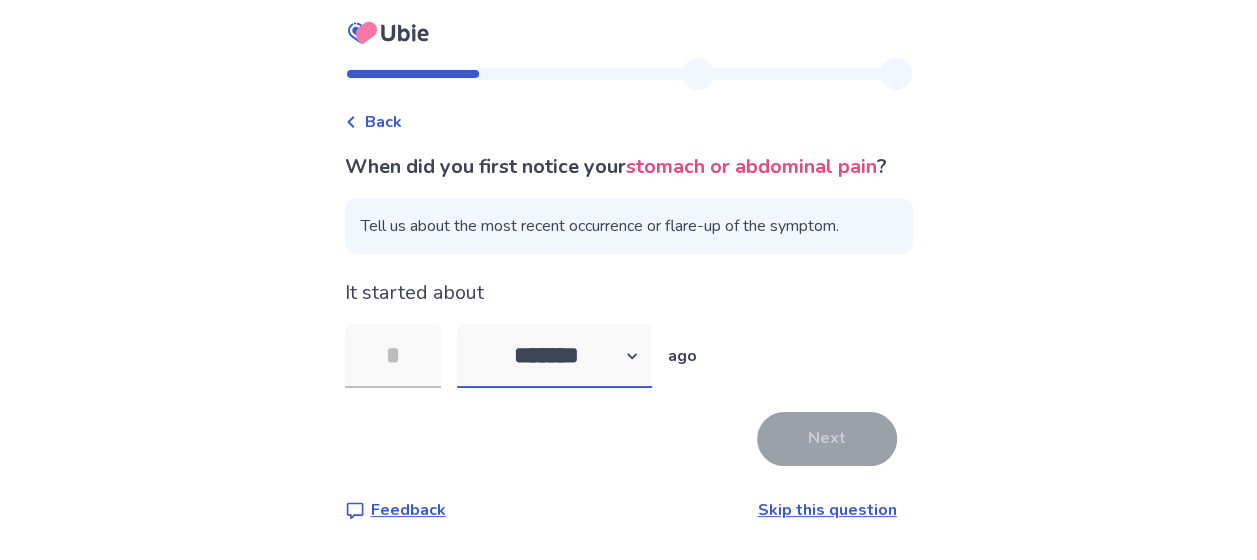 select on "*" 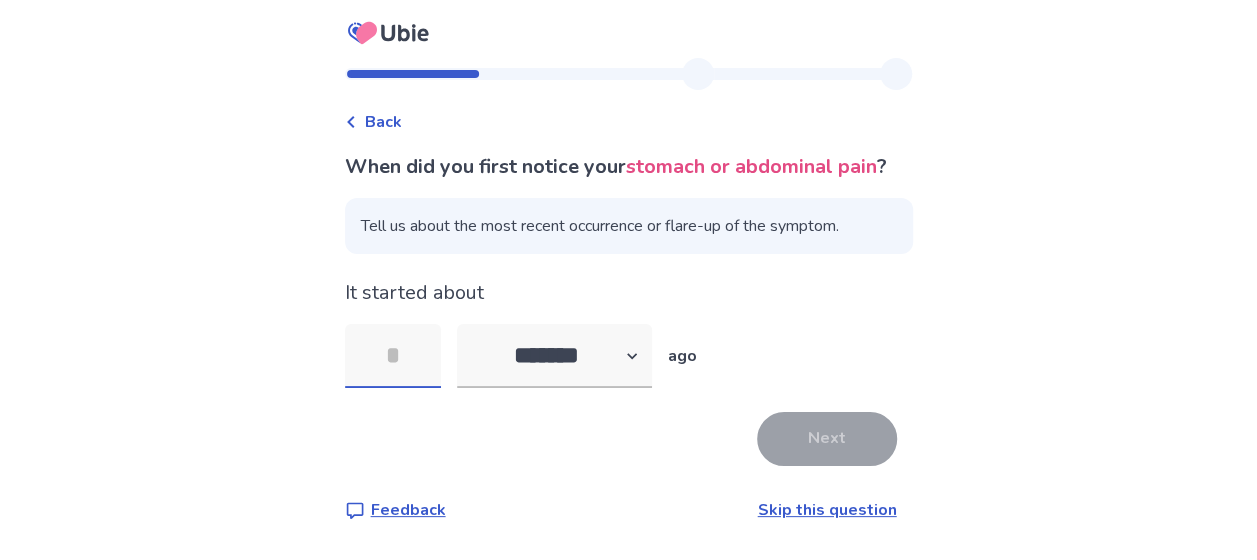 click at bounding box center [393, 356] 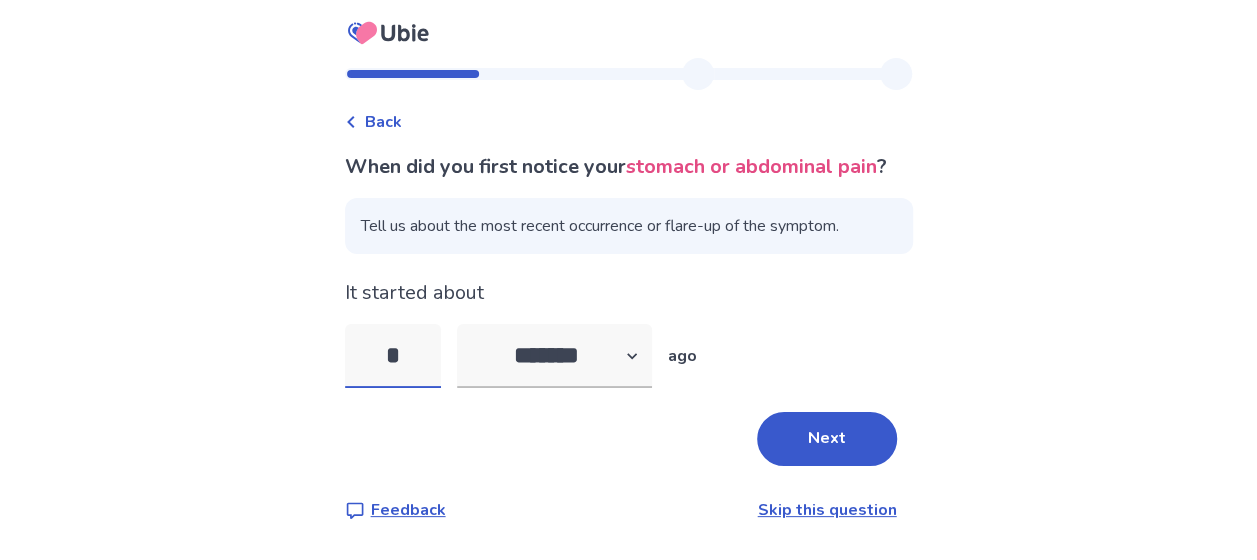 type on "*" 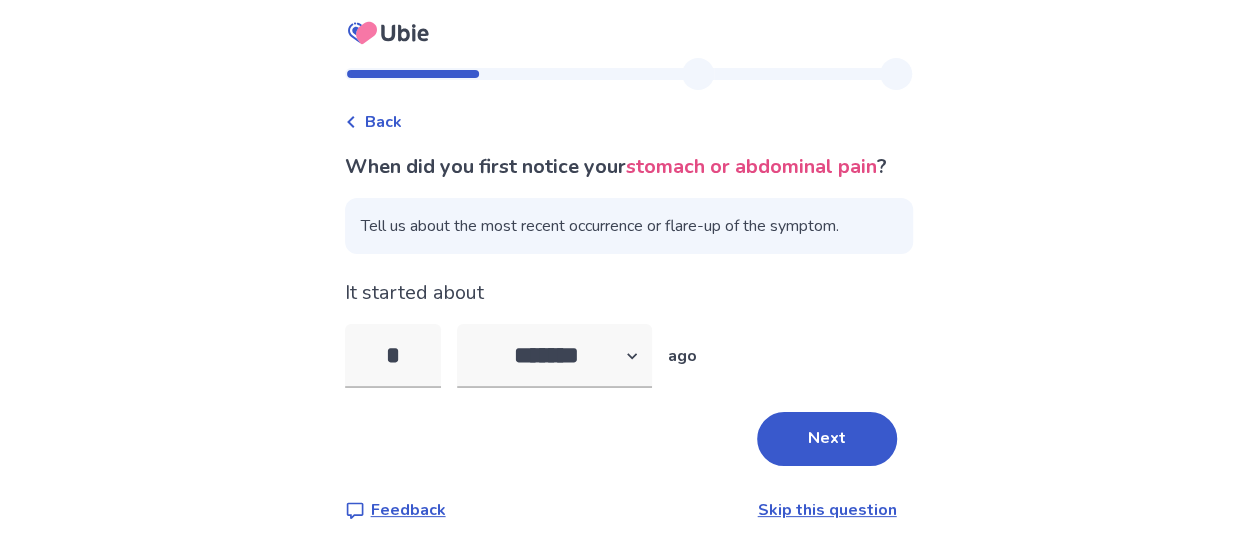 click on "* ******* ****** ******* ******** *******  ago" at bounding box center (629, 356) 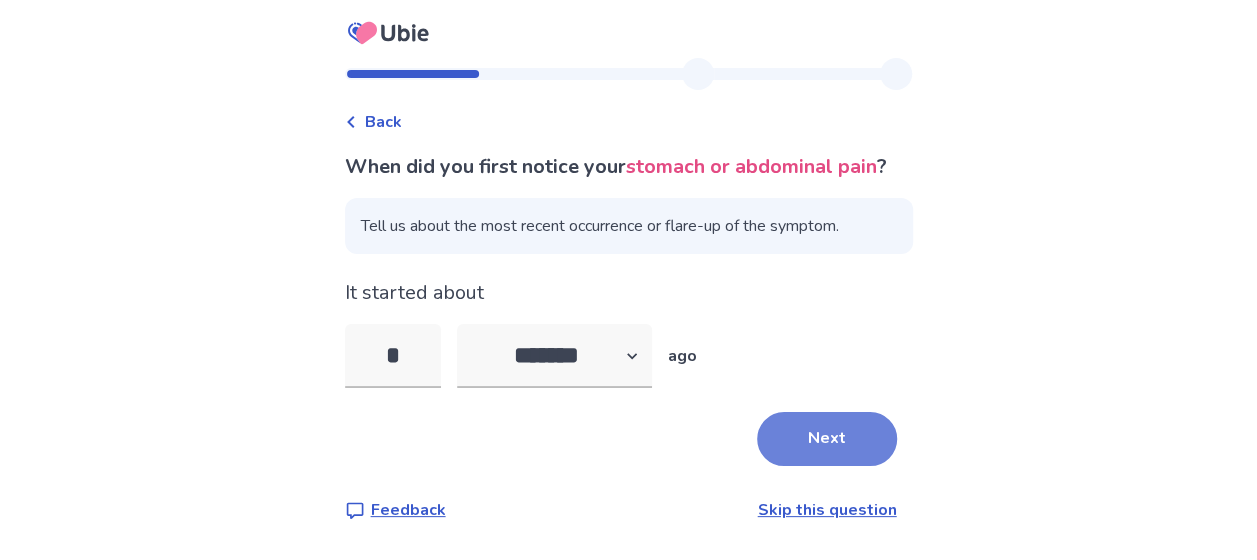 click on "Next" at bounding box center [827, 439] 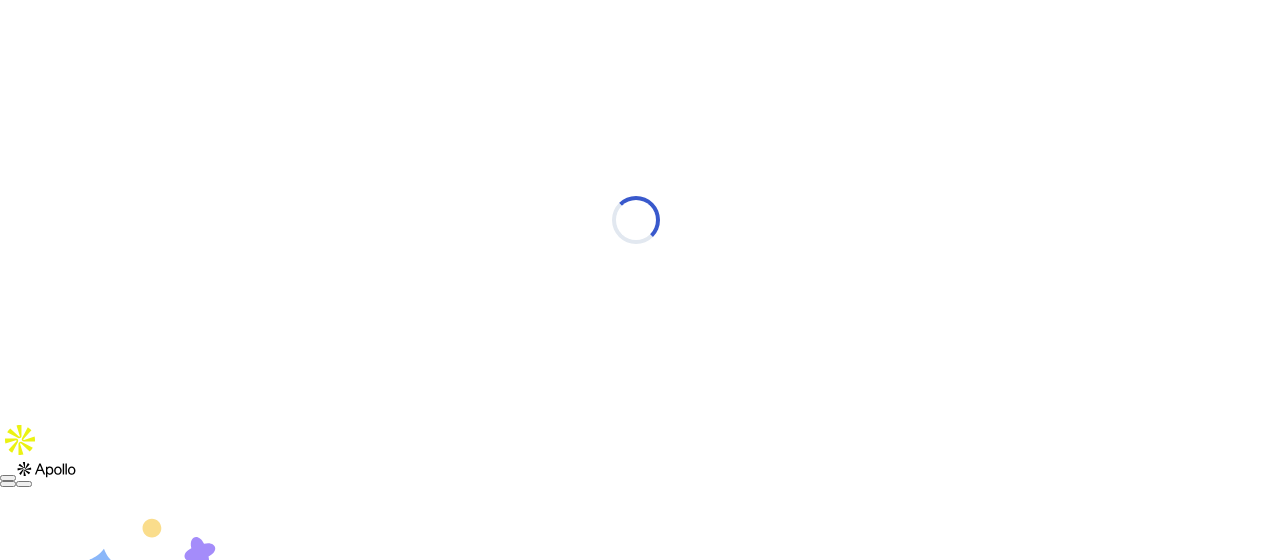 select on "*" 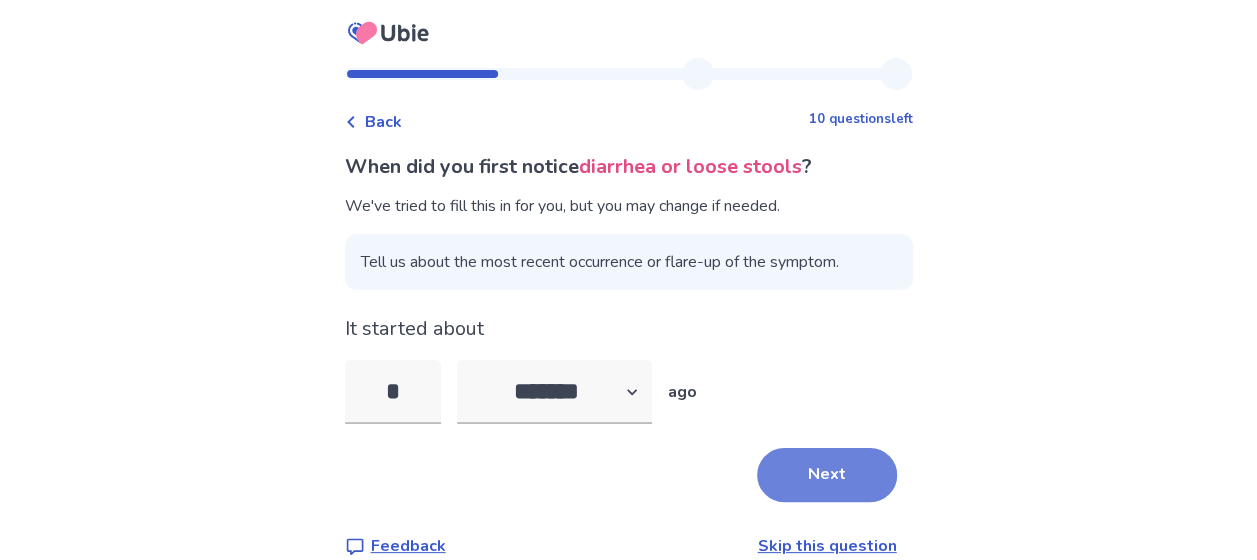 click on "Next" at bounding box center [827, 475] 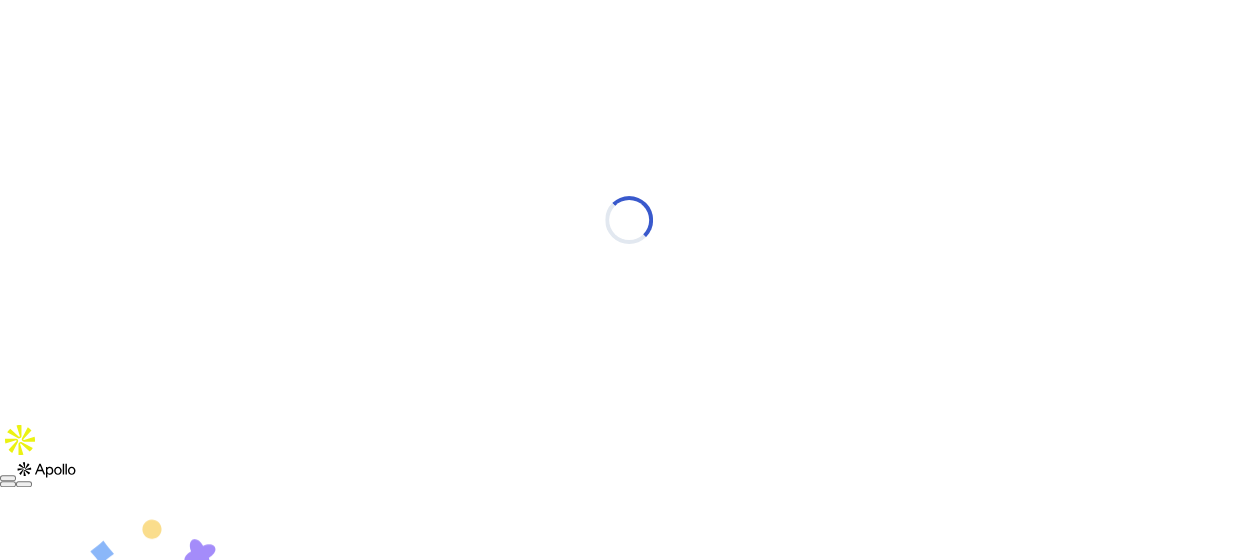 select on "*" 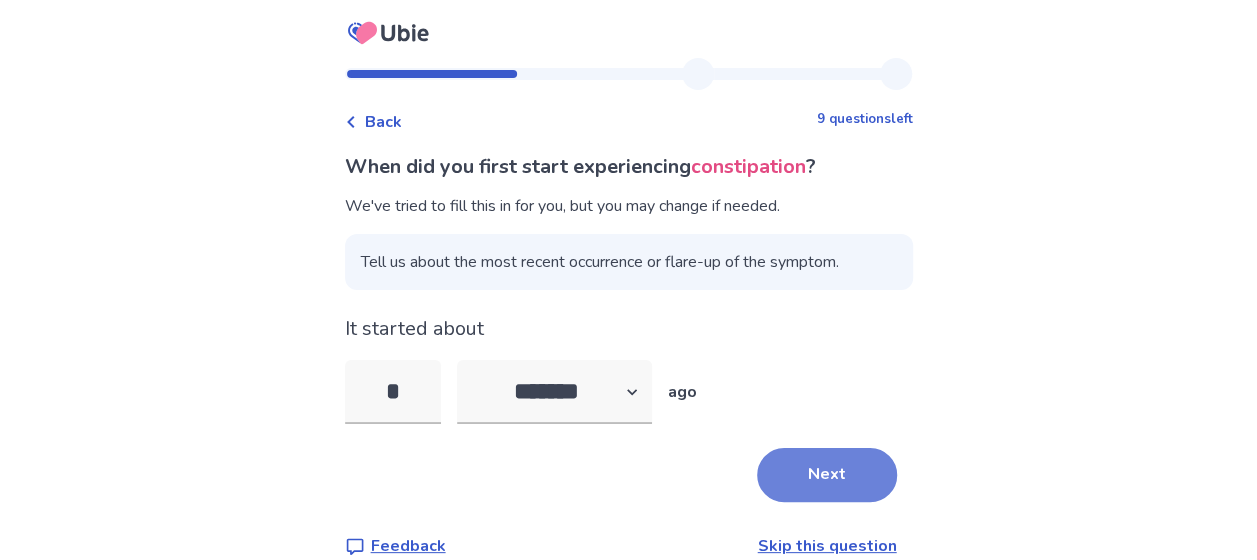 click on "Next" at bounding box center [827, 475] 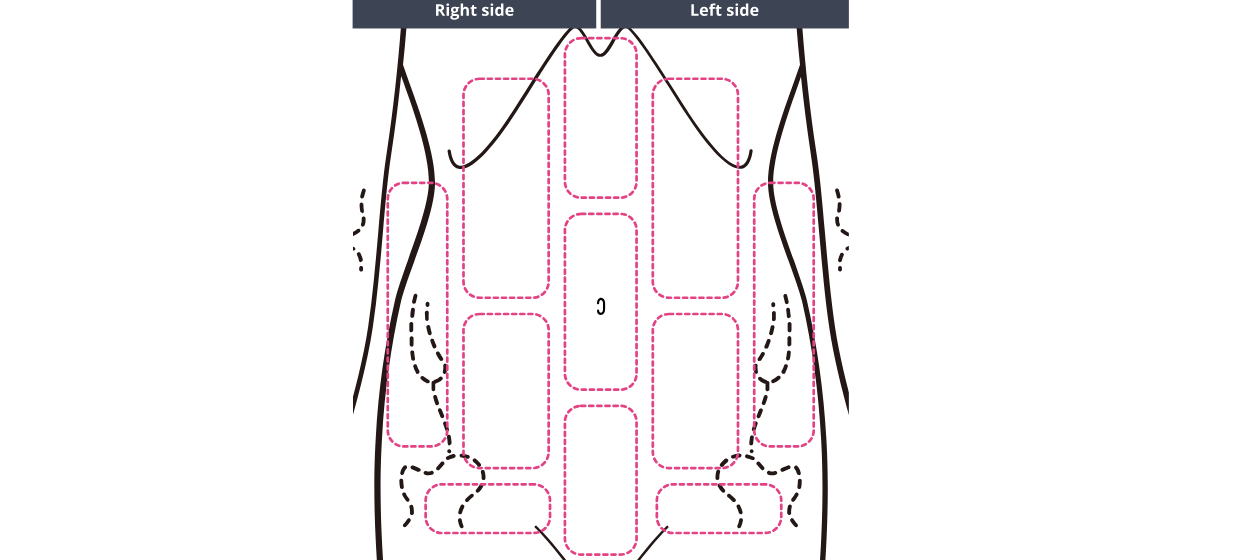 scroll, scrollTop: 354, scrollLeft: 0, axis: vertical 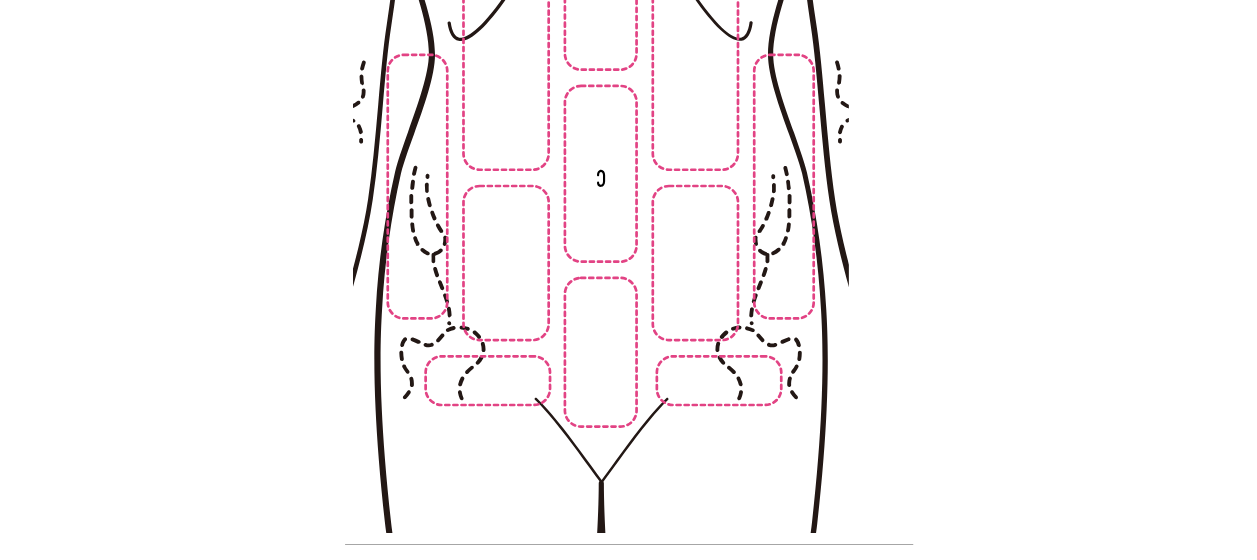 click at bounding box center (600, 198) 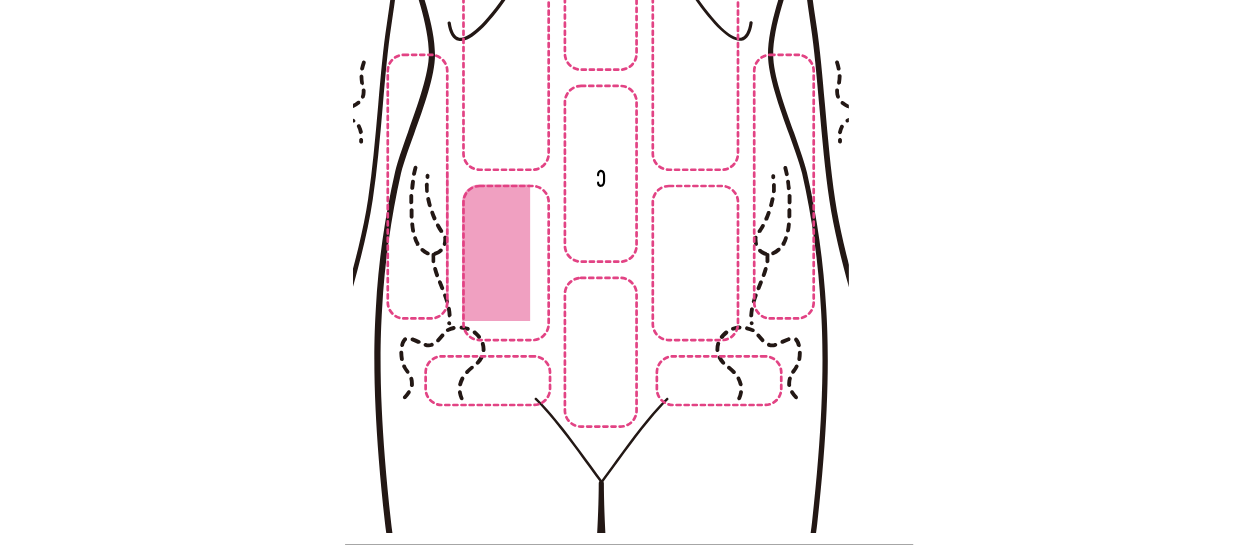 click at bounding box center [600, 198] 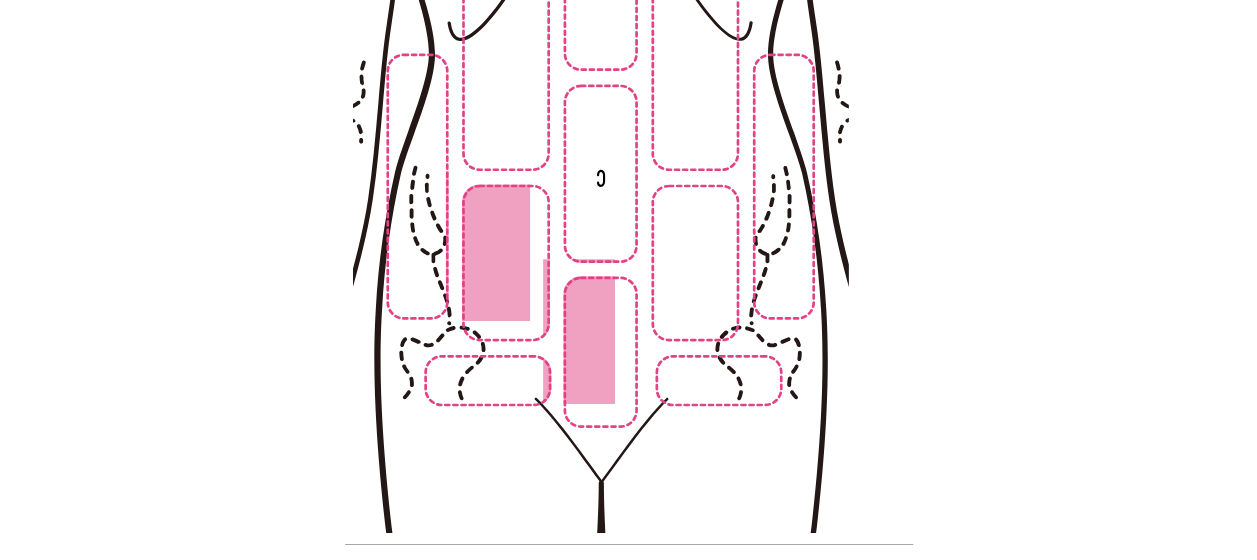 click at bounding box center (600, 198) 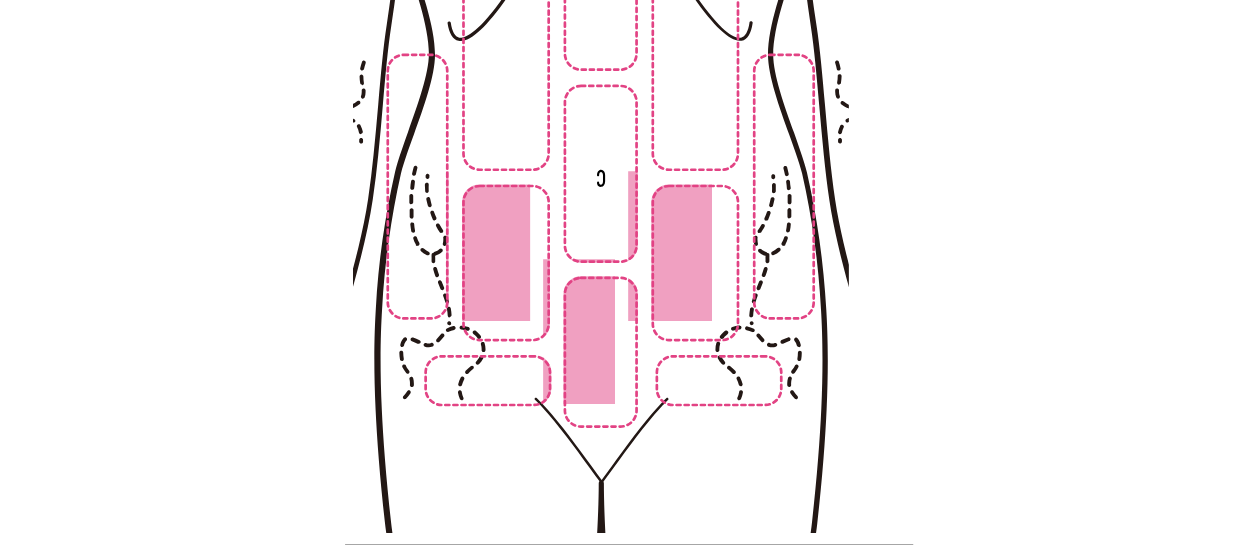 click at bounding box center [600, 198] 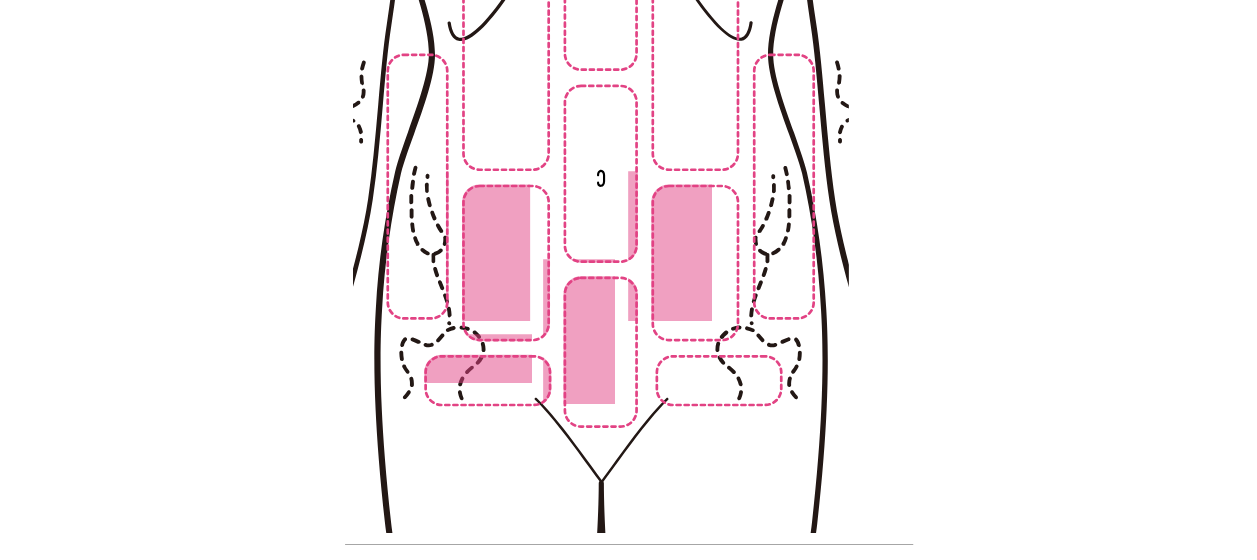 click at bounding box center [600, 198] 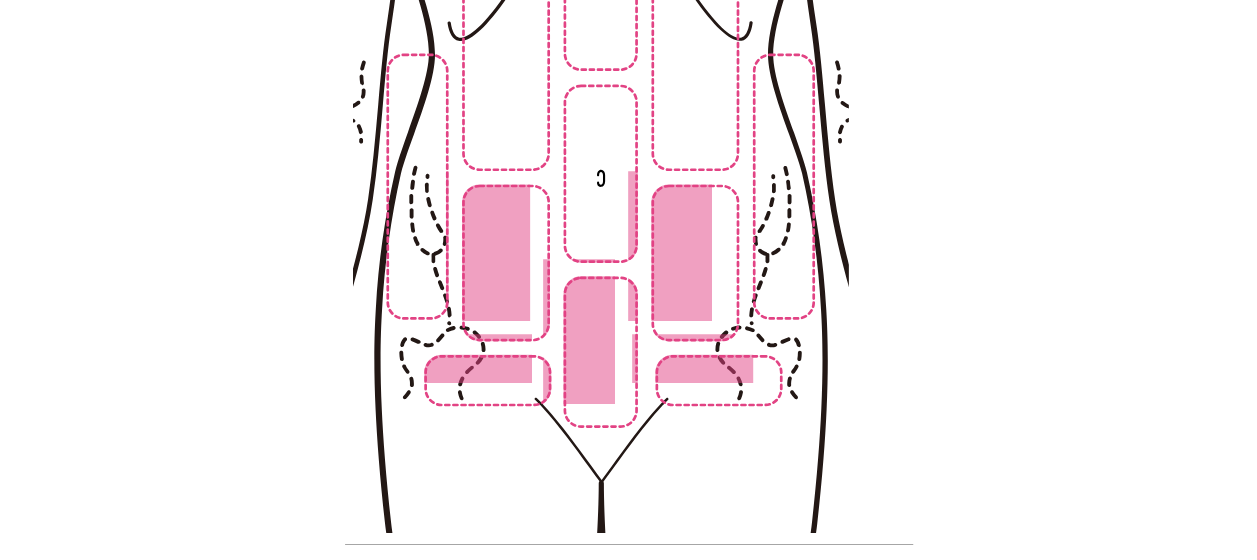 scroll, scrollTop: 505, scrollLeft: 0, axis: vertical 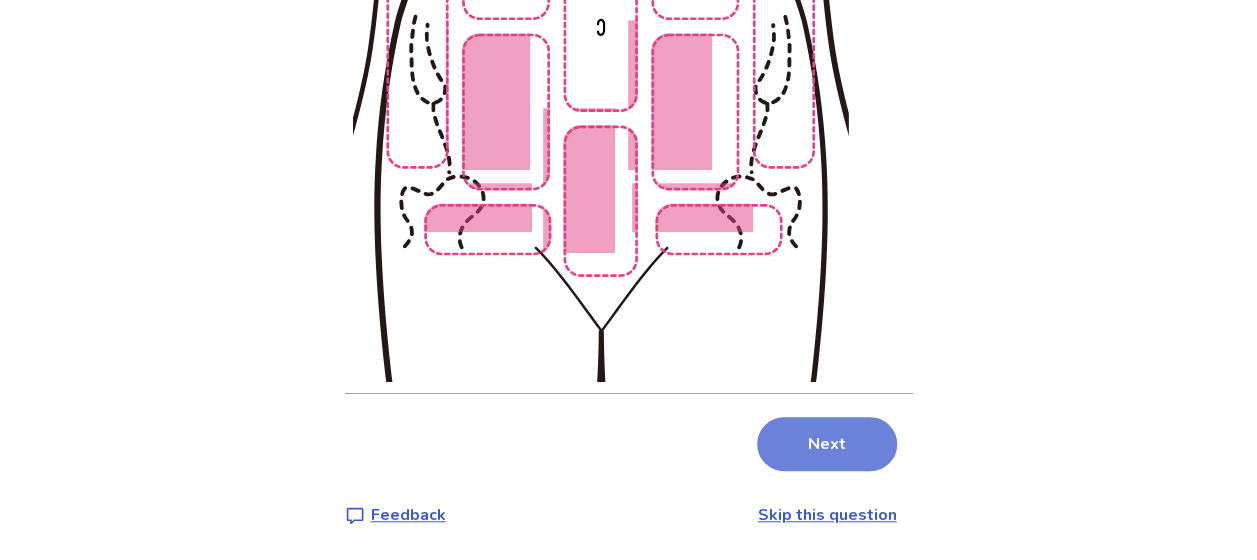 click on "Next" at bounding box center [827, 444] 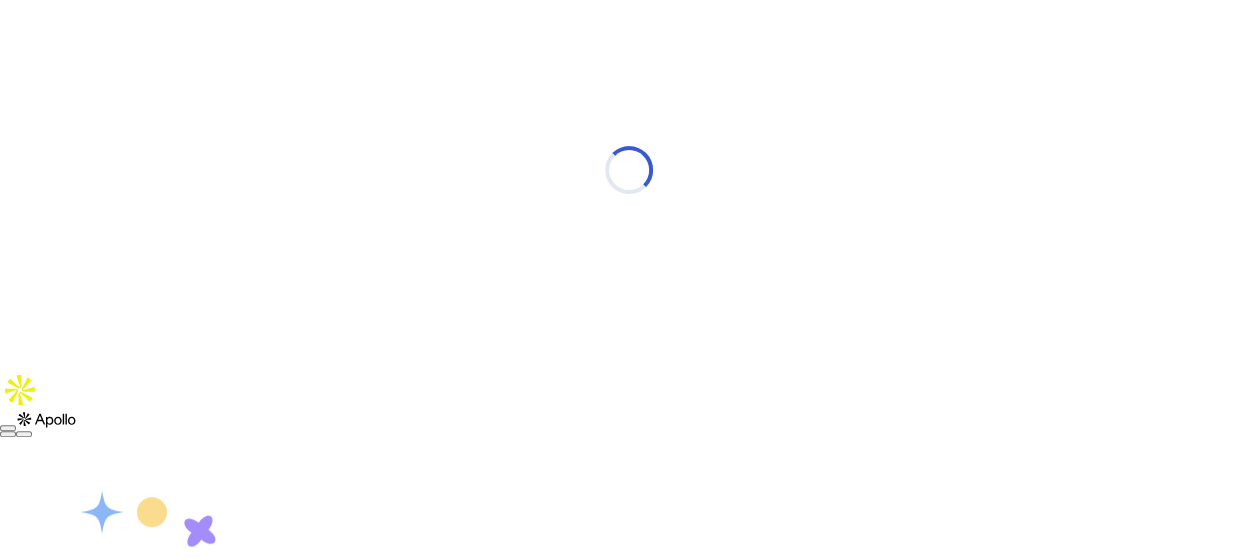 scroll, scrollTop: 0, scrollLeft: 0, axis: both 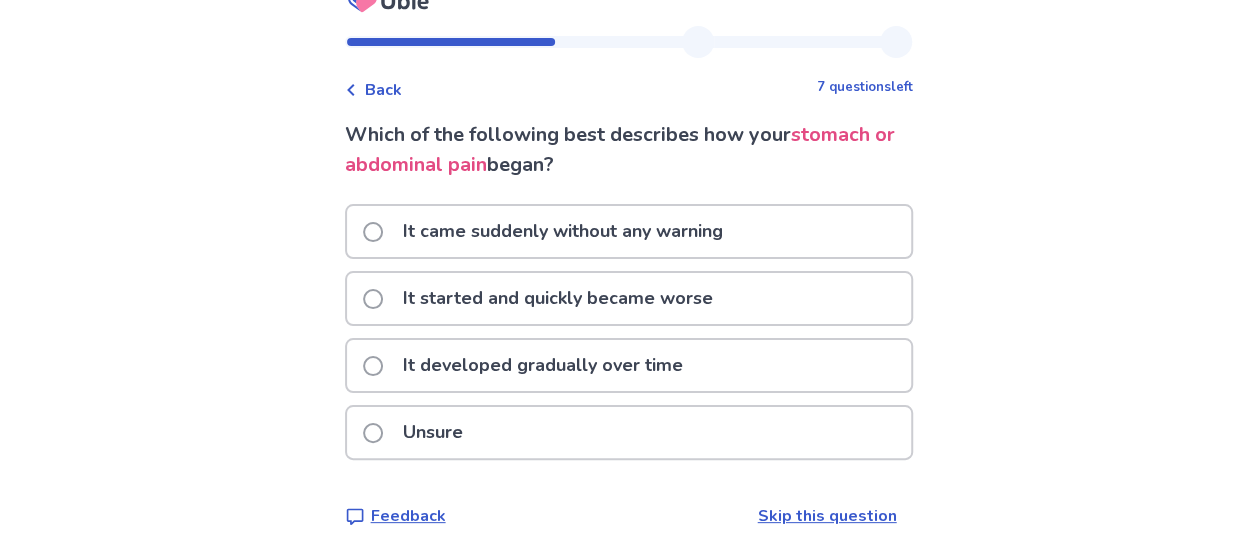 click on "It developed gradually over time" at bounding box center [543, 365] 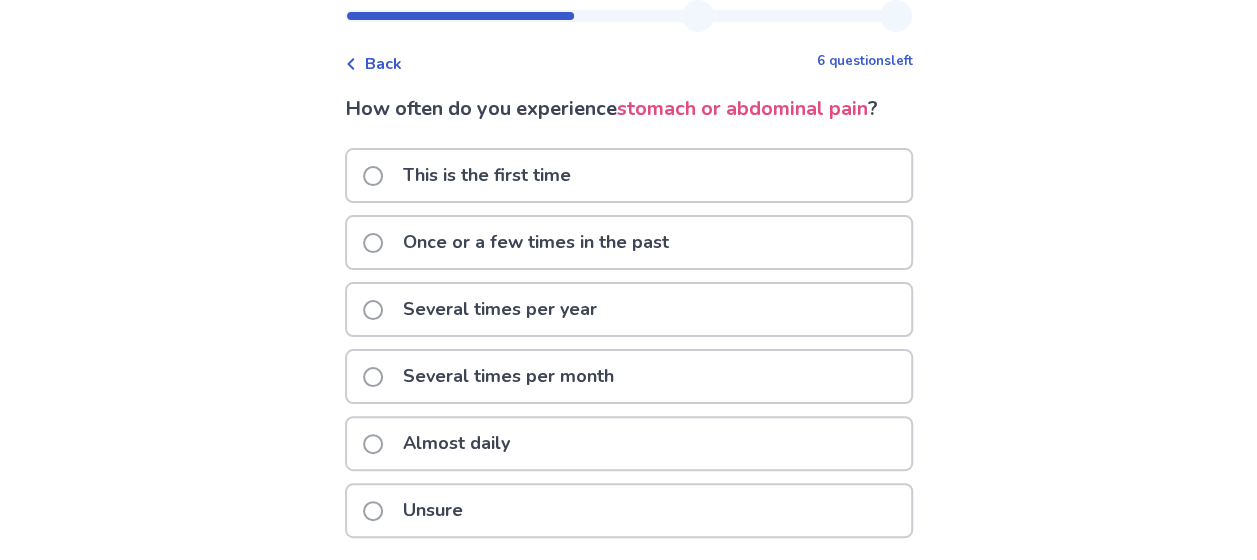 scroll, scrollTop: 124, scrollLeft: 0, axis: vertical 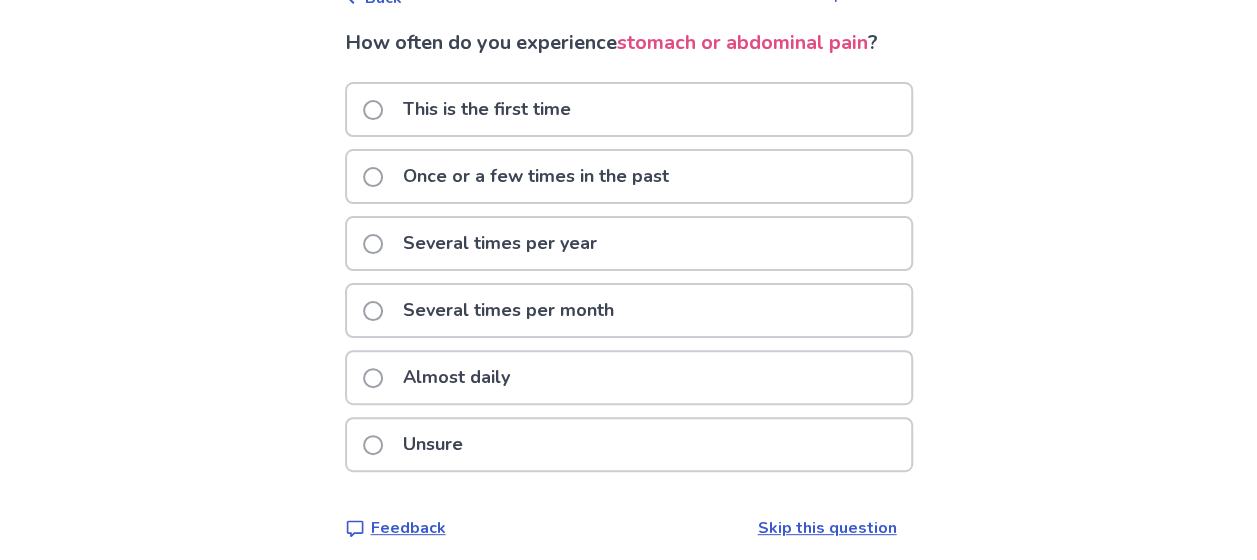 click on "Almost daily" at bounding box center [629, 377] 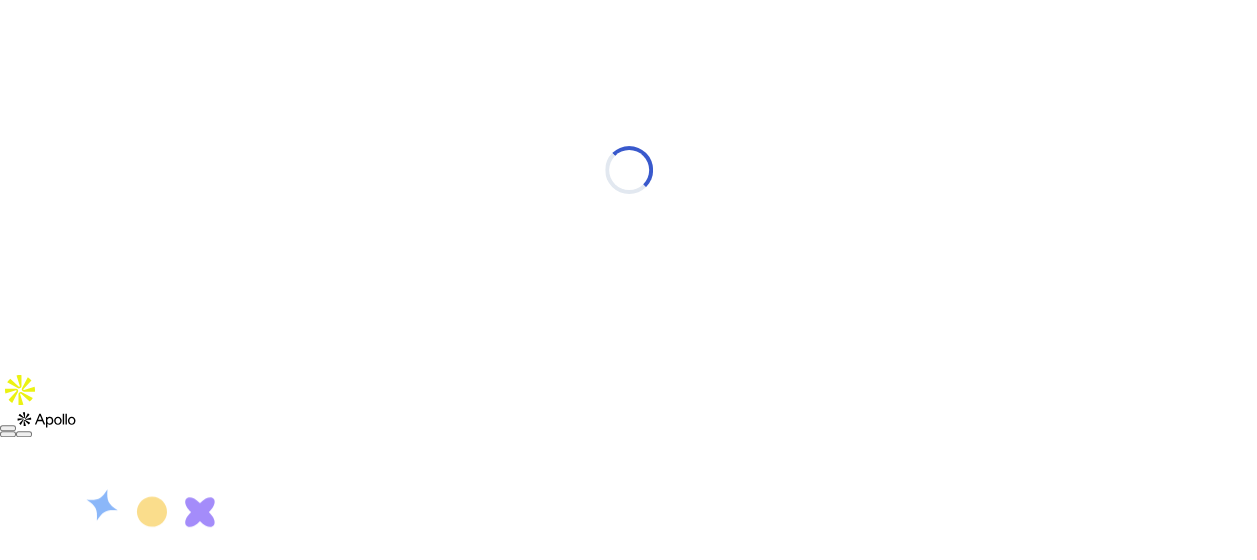 scroll, scrollTop: 0, scrollLeft: 0, axis: both 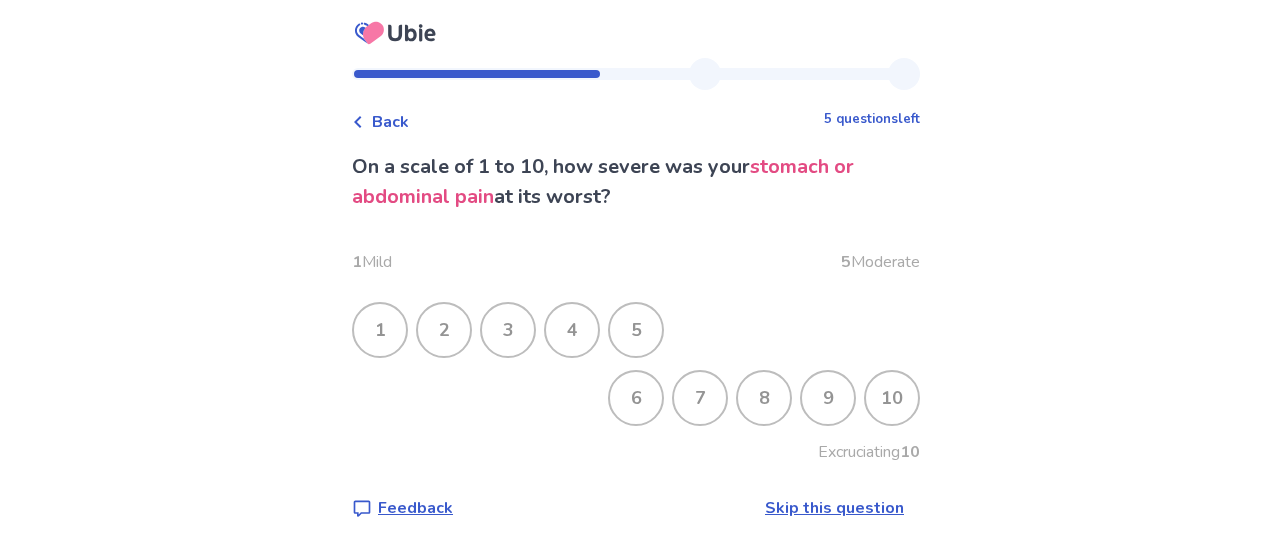 click on "8" at bounding box center [764, 398] 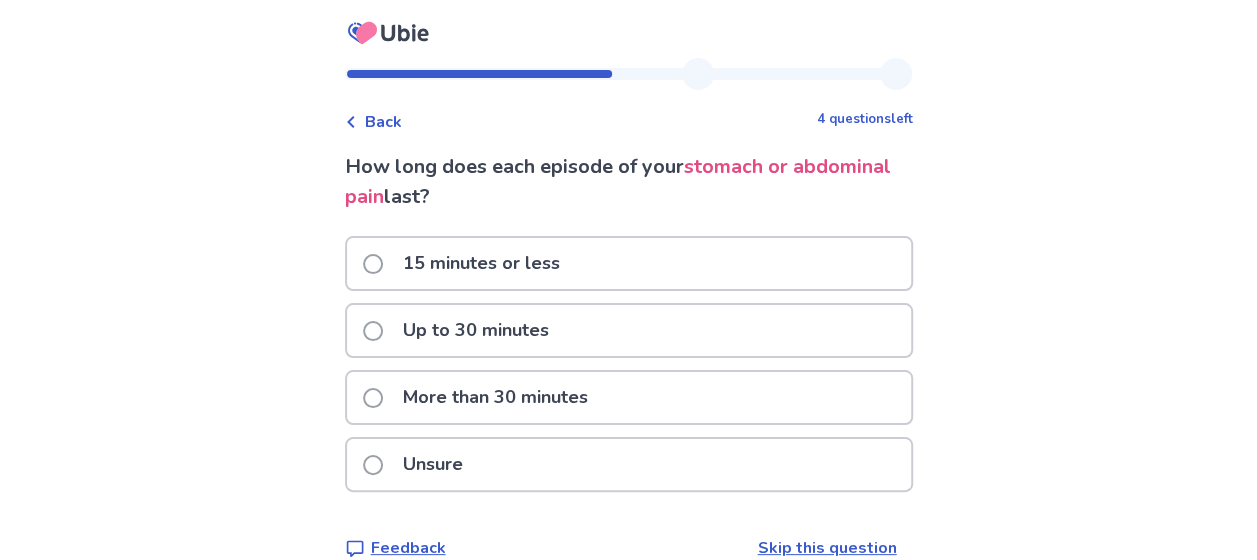 scroll, scrollTop: 32, scrollLeft: 0, axis: vertical 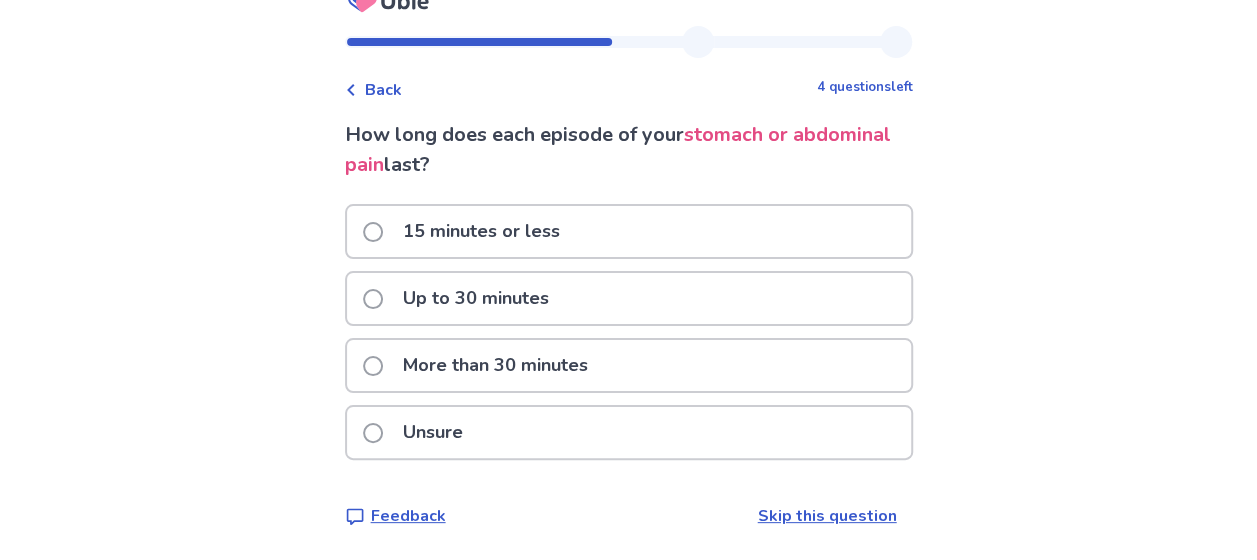 click on "Up to 30 minutes" at bounding box center (629, 298) 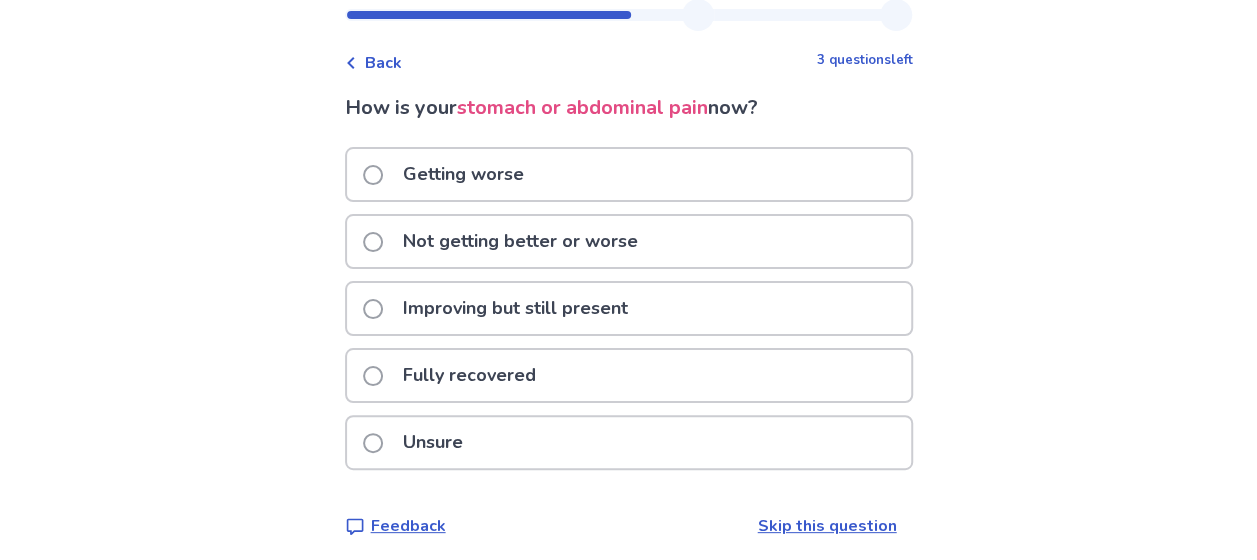 scroll, scrollTop: 60, scrollLeft: 0, axis: vertical 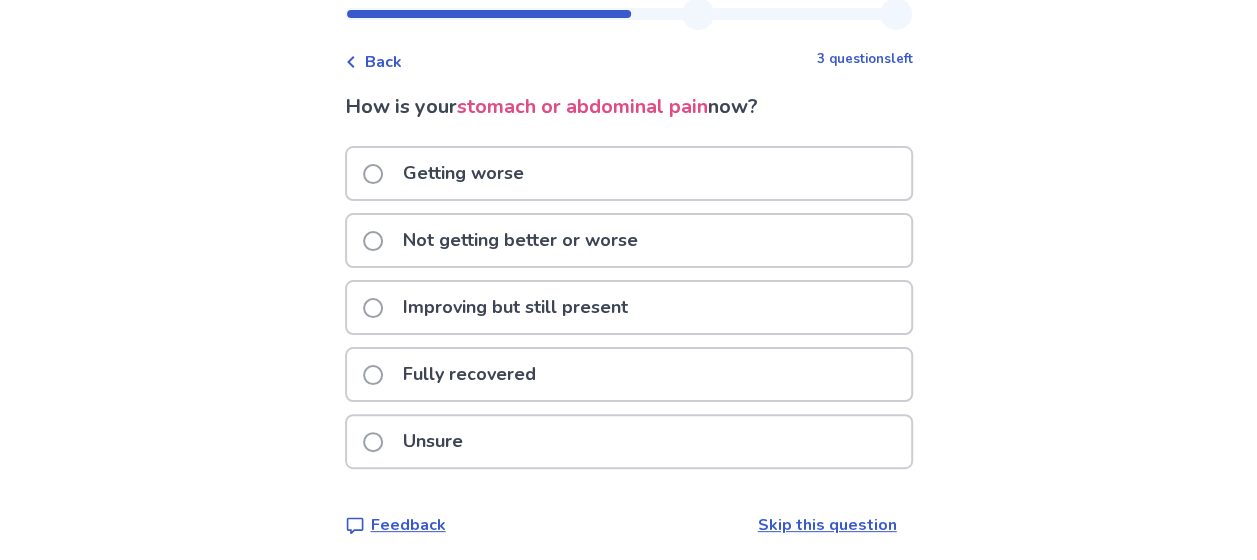 click on "Not getting better or worse" at bounding box center [629, 240] 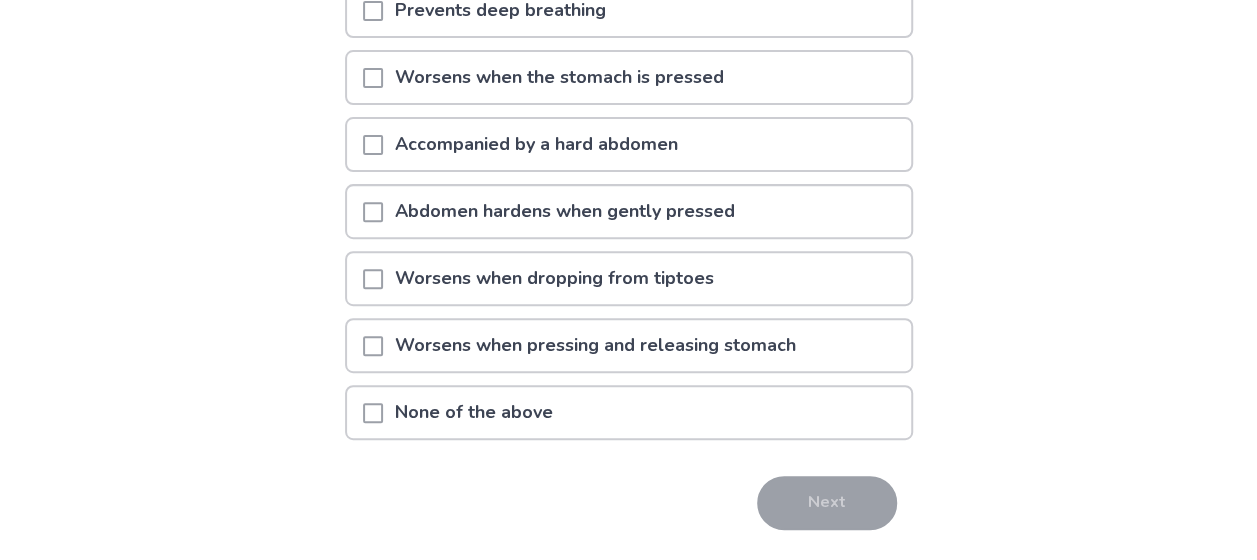 scroll, scrollTop: 287, scrollLeft: 0, axis: vertical 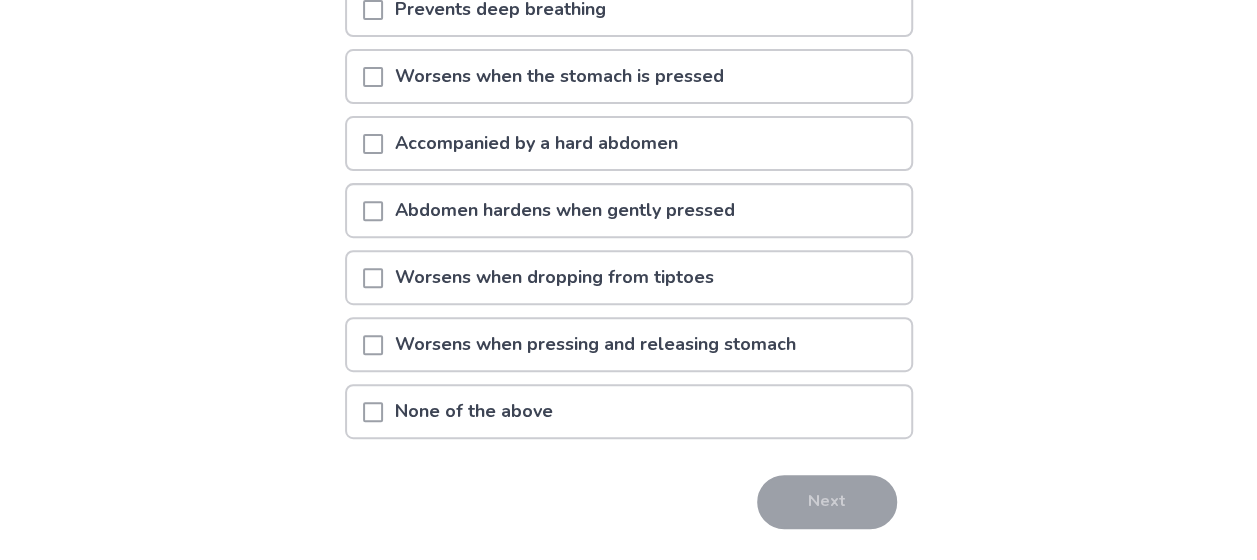 click on "None of the above" at bounding box center (629, 411) 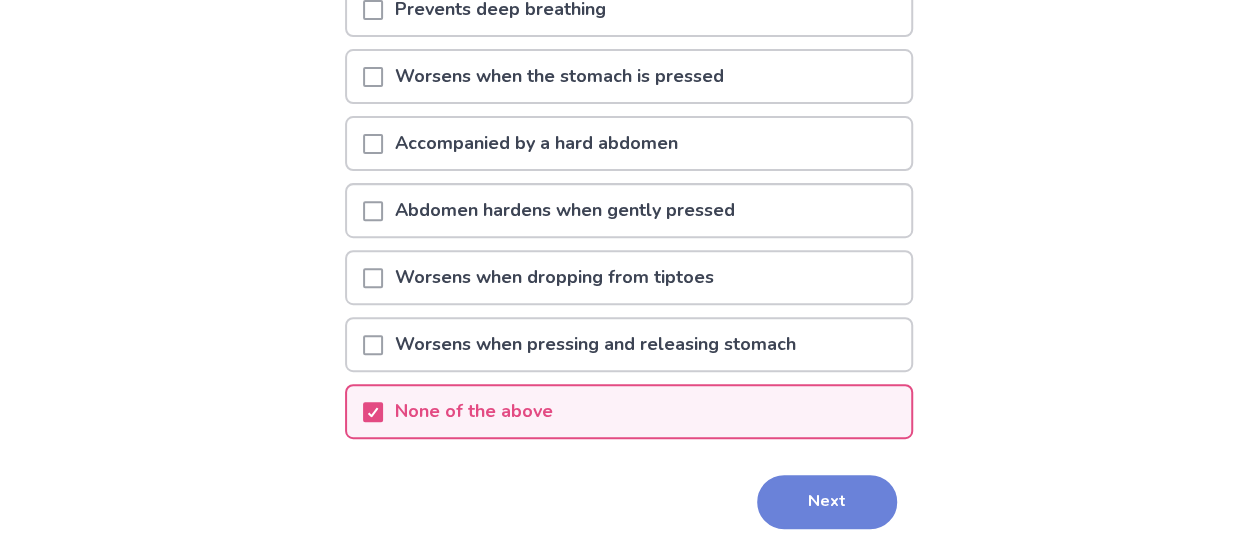 click on "Next" at bounding box center [827, 502] 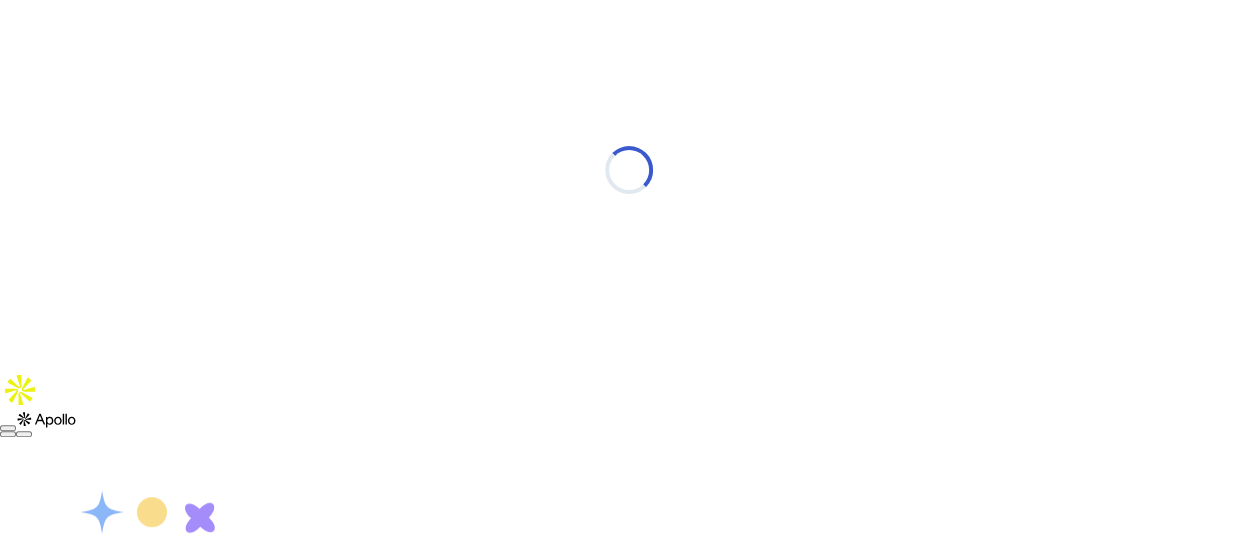 scroll, scrollTop: 0, scrollLeft: 0, axis: both 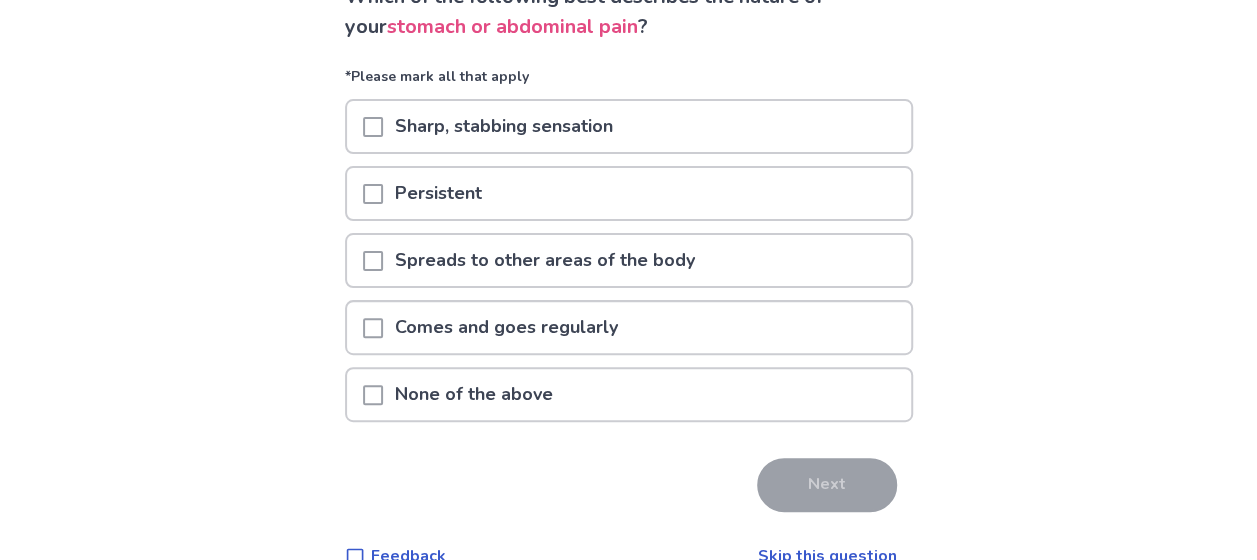 click on "None of the above" at bounding box center [629, 394] 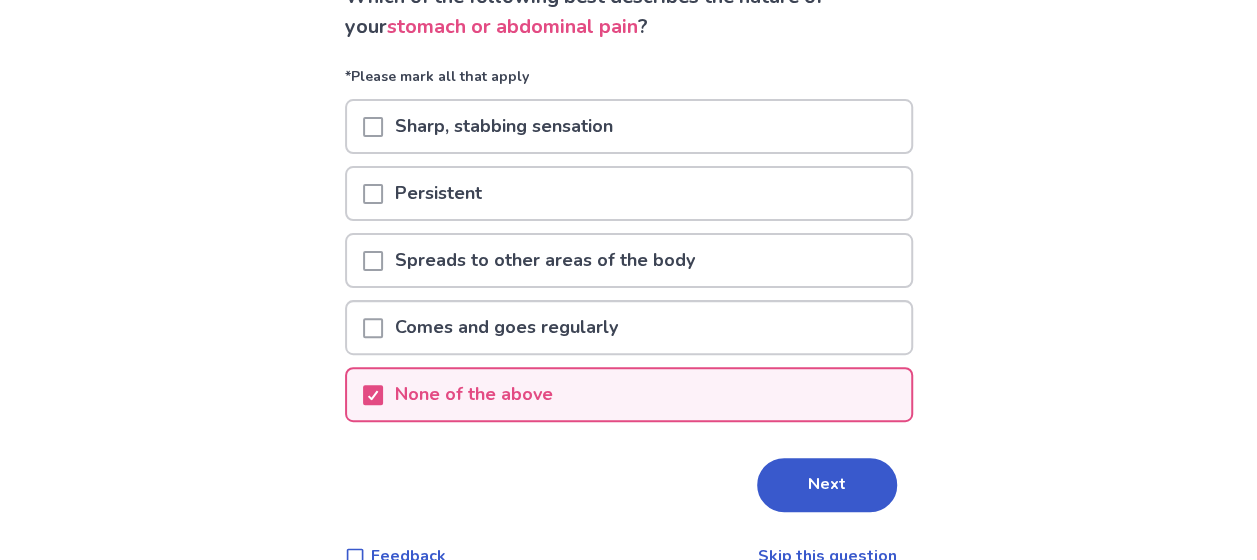 click on "Comes and goes regularly" at bounding box center [629, 327] 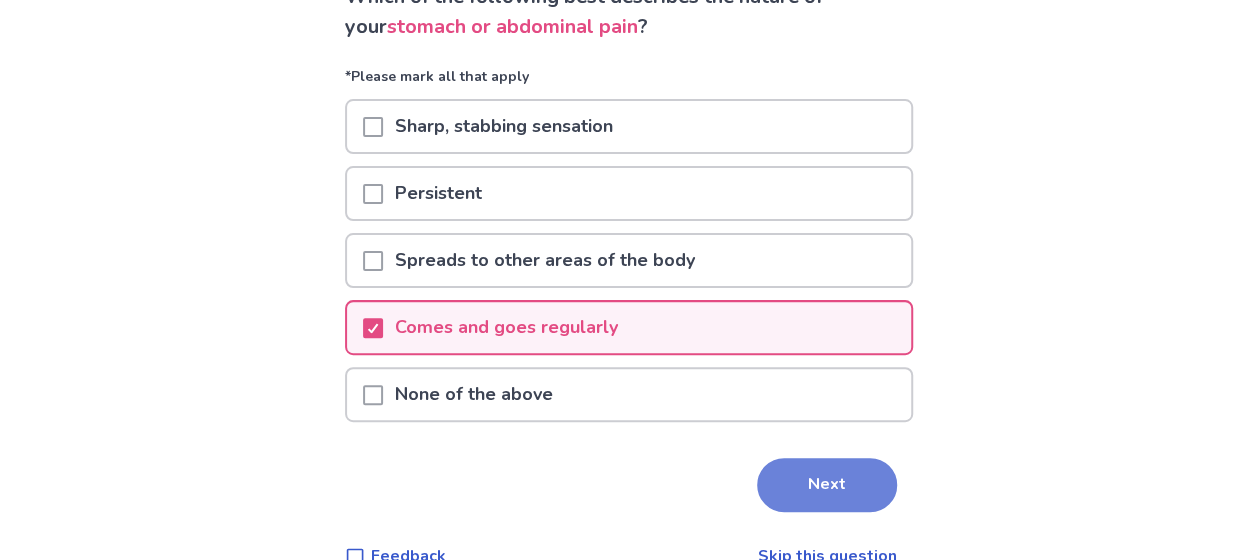 click on "Next" at bounding box center [827, 485] 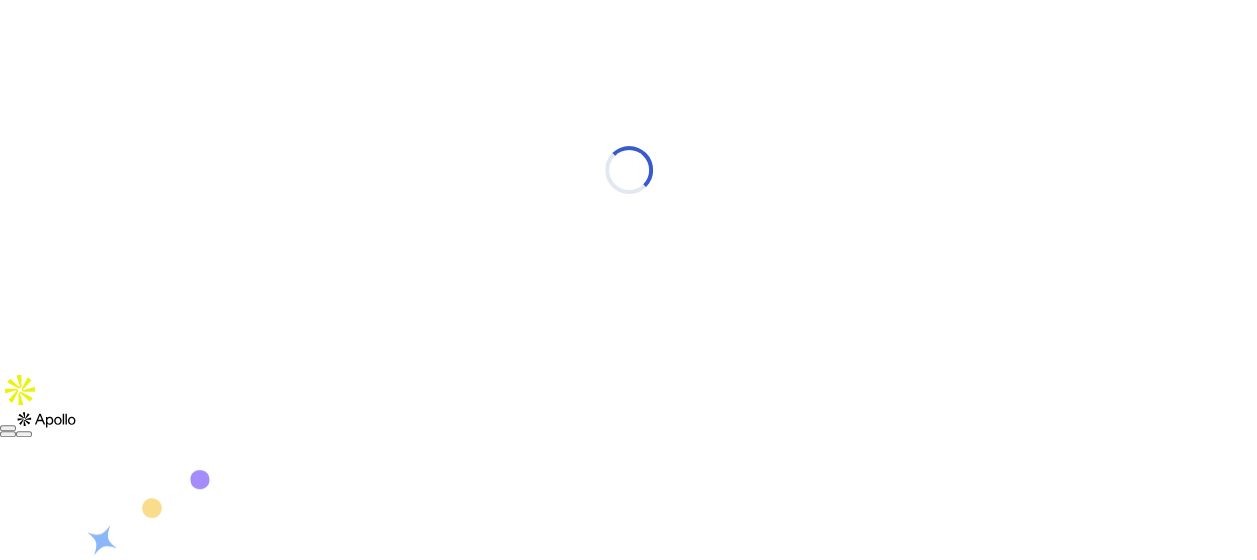scroll, scrollTop: 0, scrollLeft: 0, axis: both 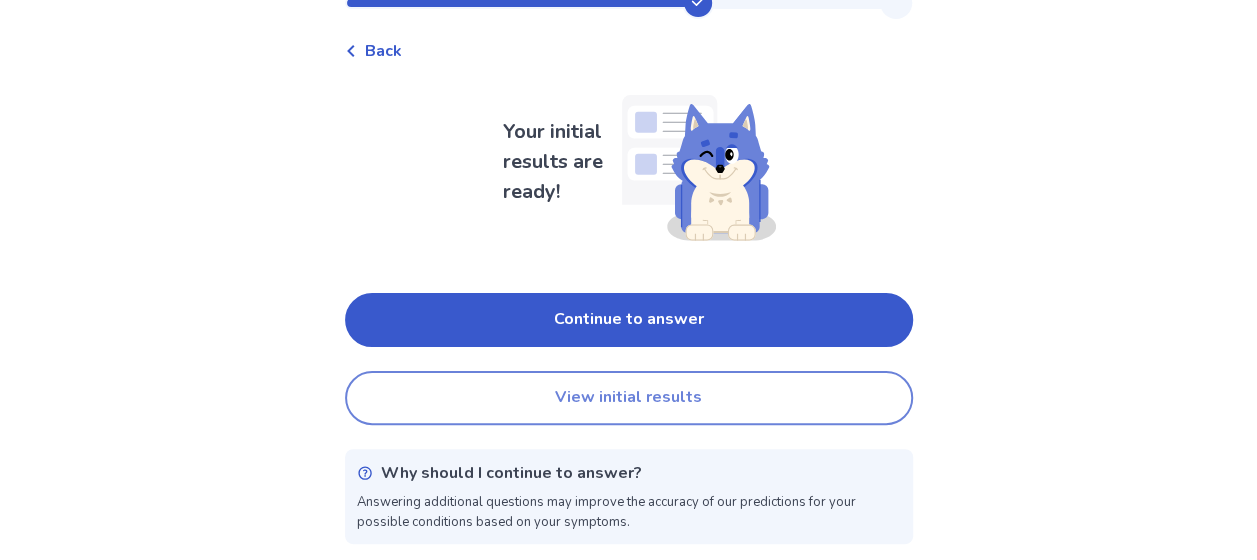 click on "View initial results" at bounding box center [629, 398] 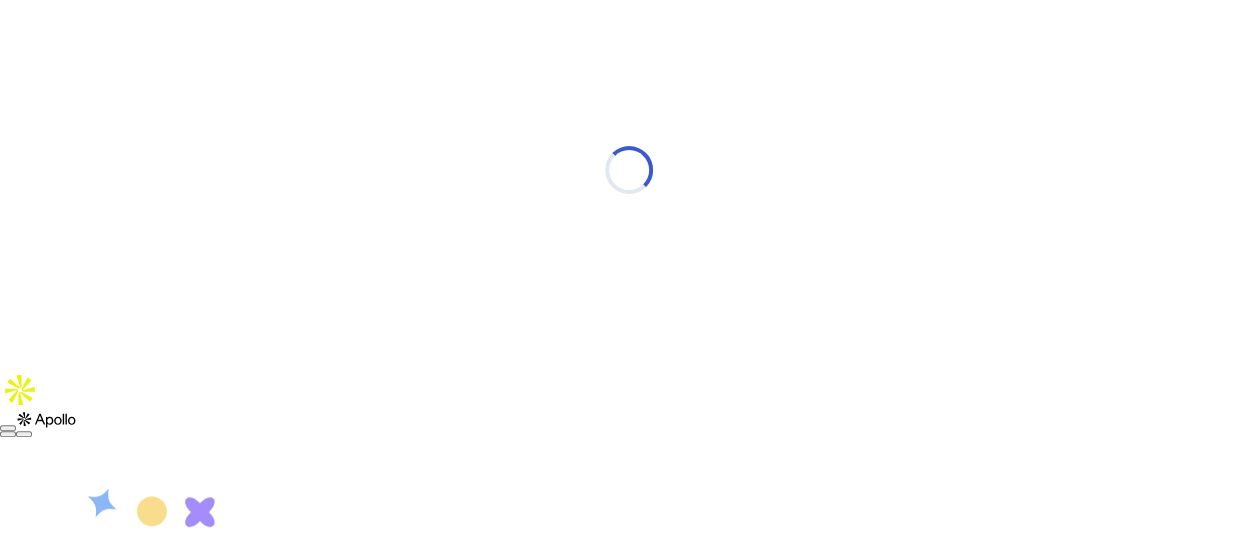 scroll, scrollTop: 0, scrollLeft: 0, axis: both 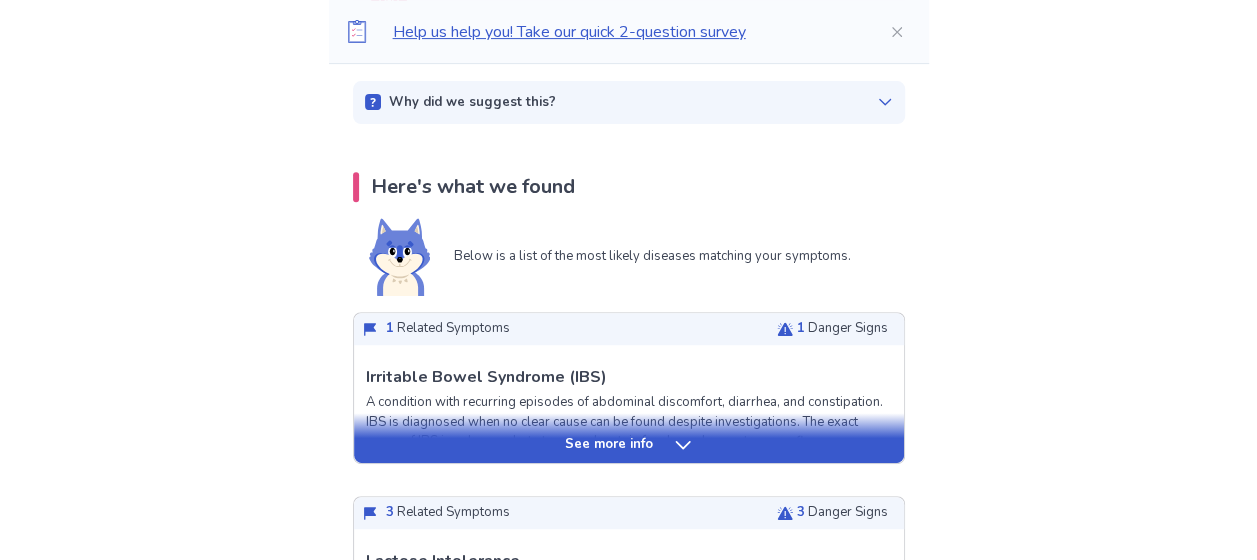 click on "See more info" at bounding box center [609, 445] 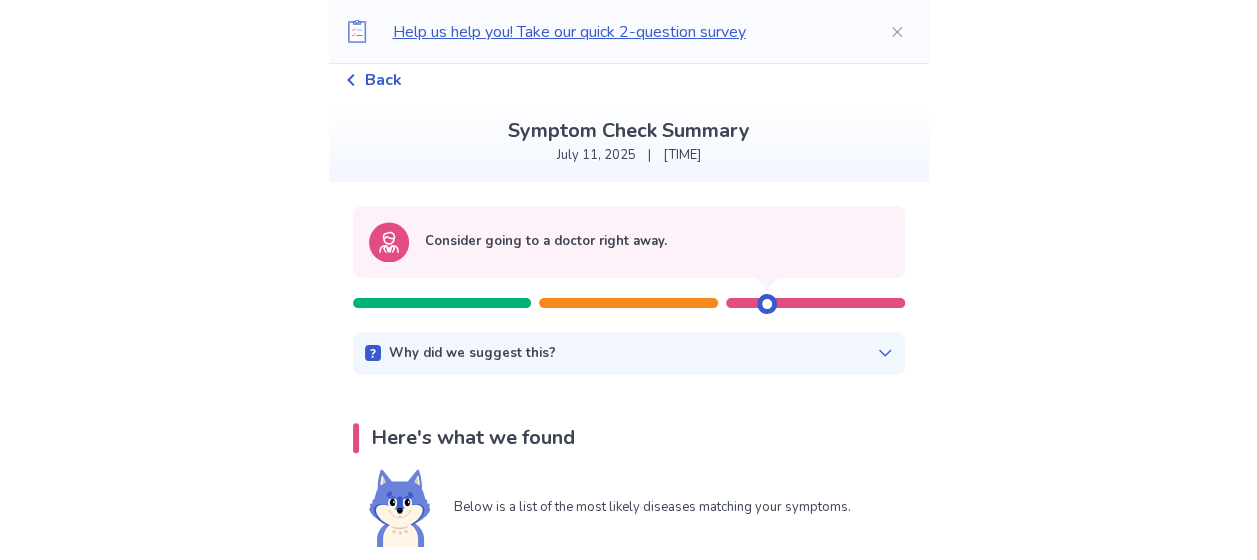 scroll, scrollTop: 68, scrollLeft: 0, axis: vertical 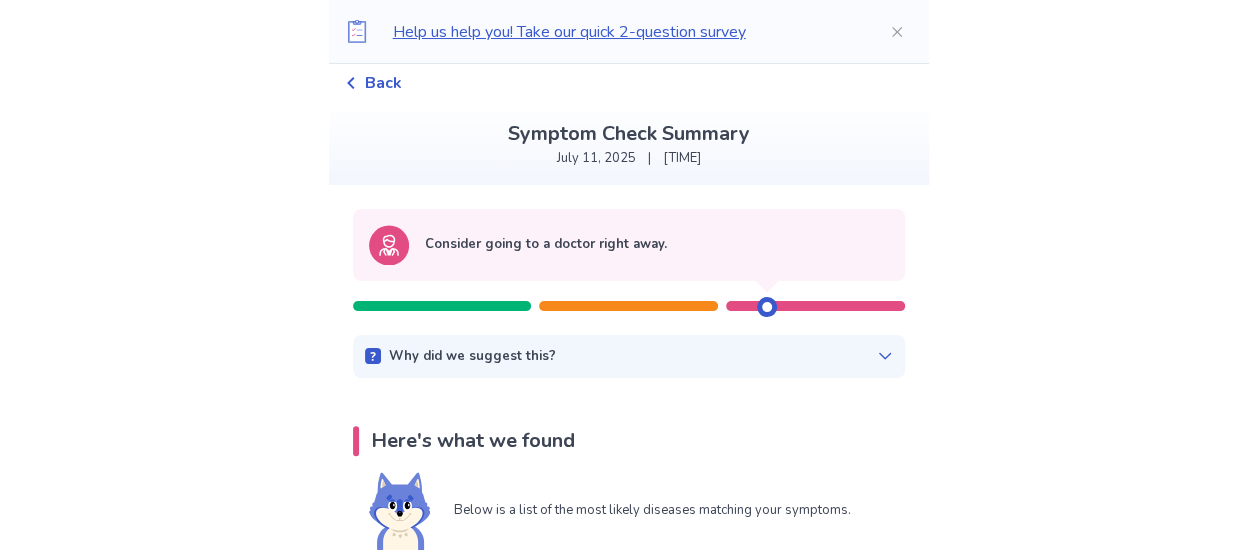 click on "Why did we suggest this?" at bounding box center (629, 357) 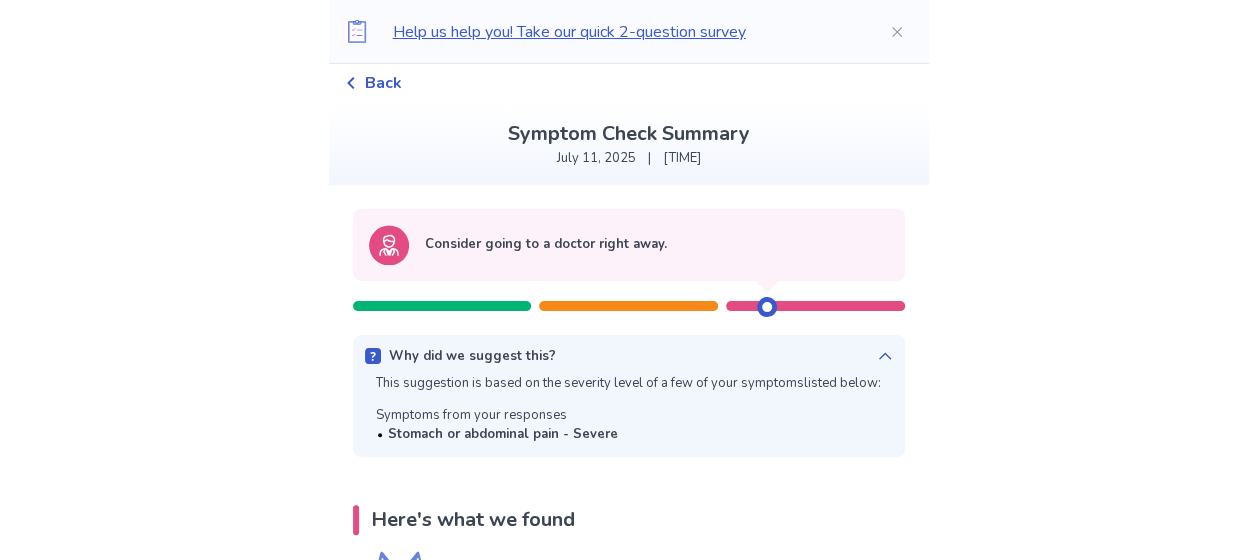 scroll, scrollTop: 158, scrollLeft: 0, axis: vertical 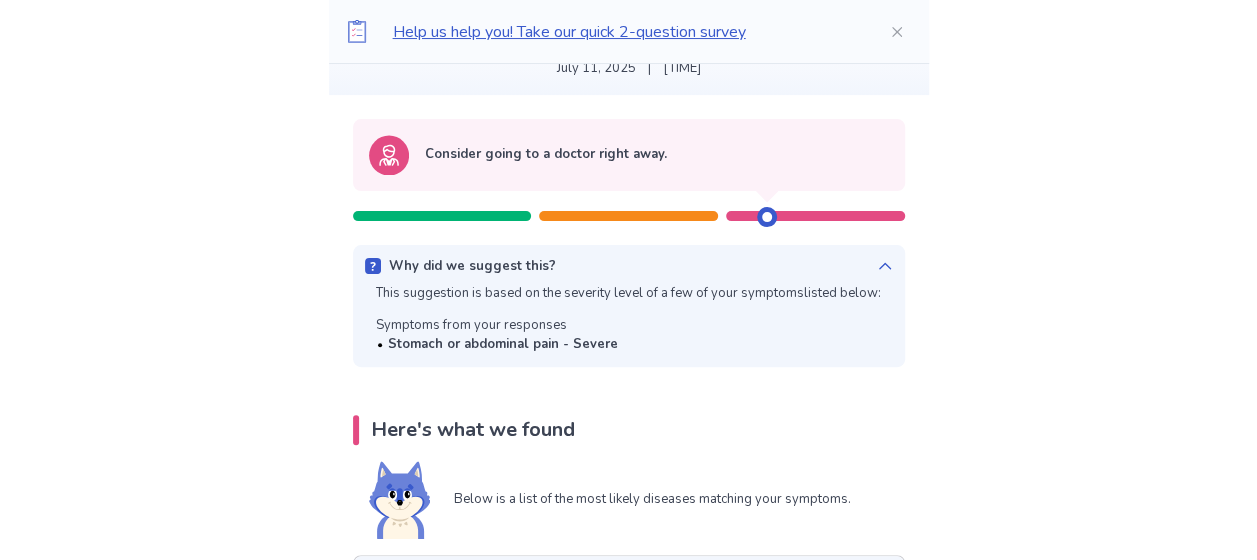 click on "Why did we suggest this?" at bounding box center (629, 267) 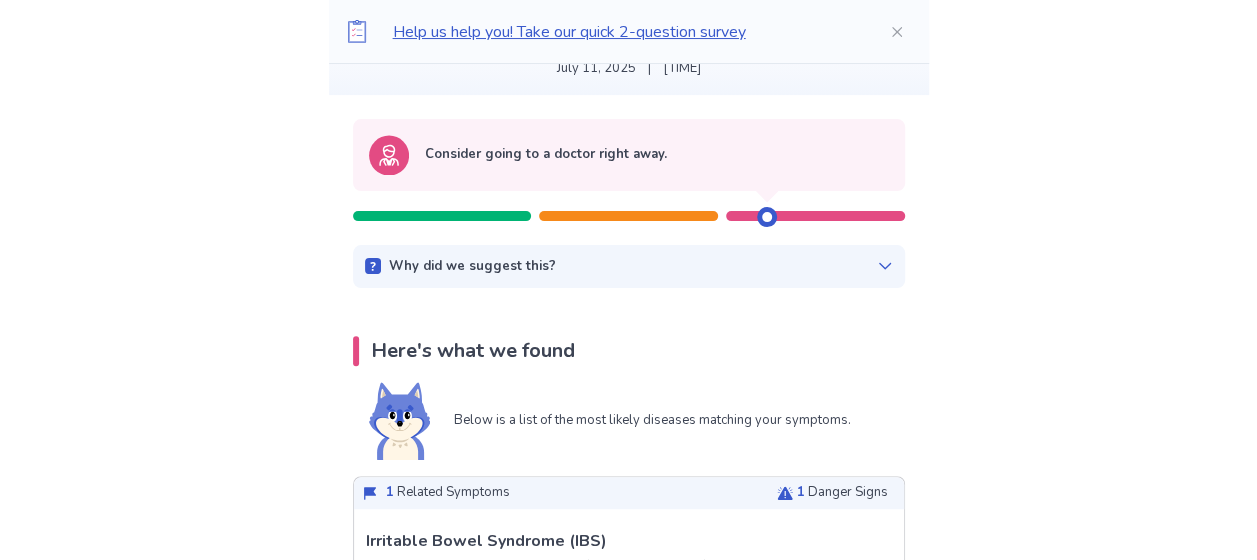 scroll, scrollTop: 0, scrollLeft: 0, axis: both 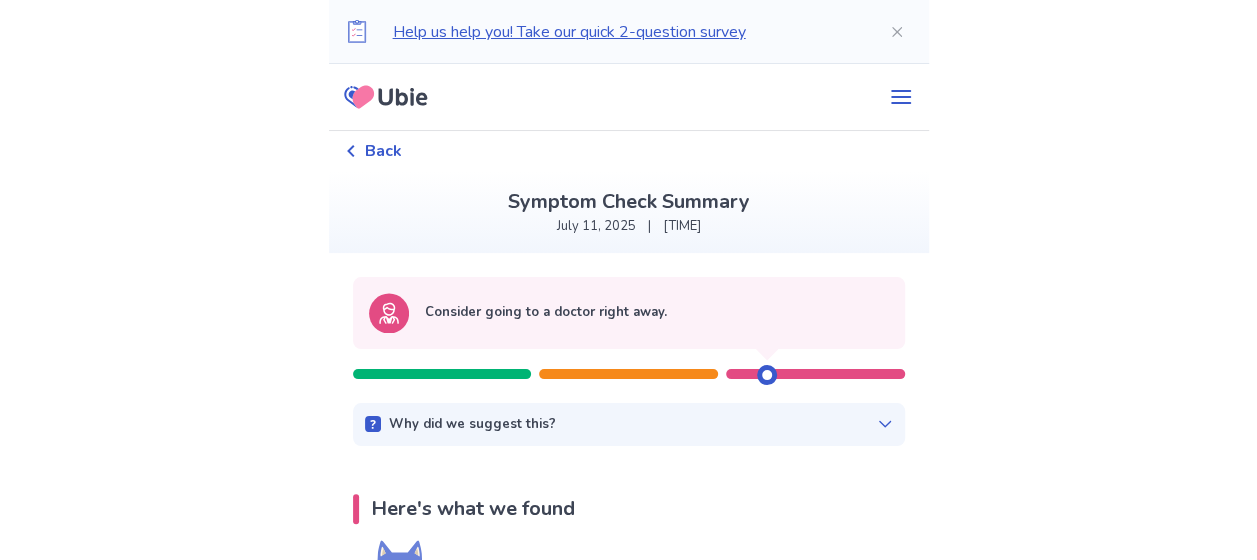 click on "Back" at bounding box center [373, 151] 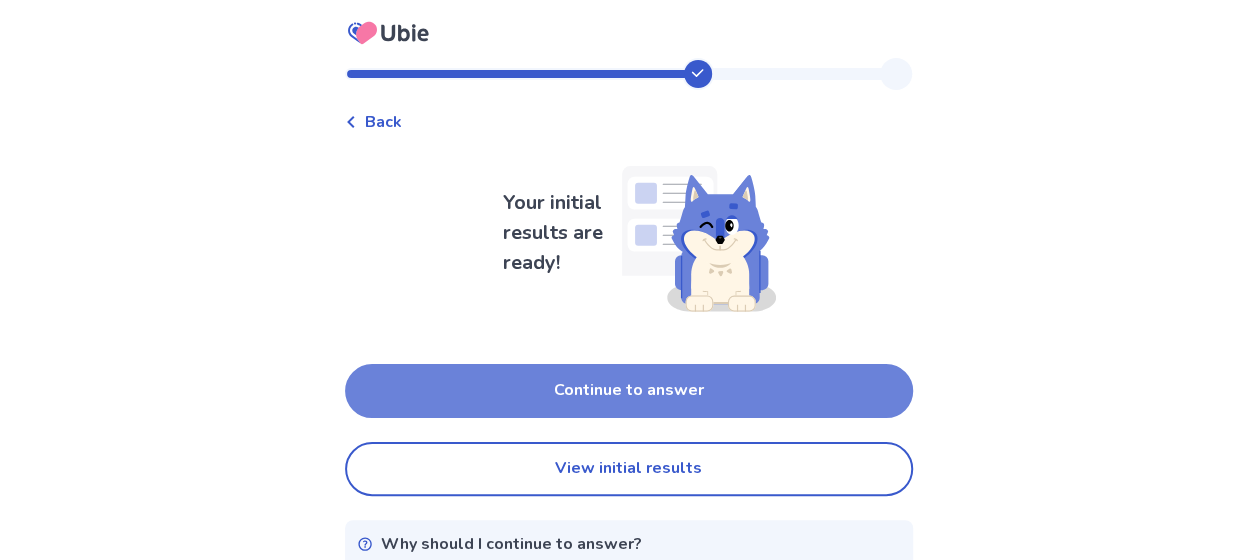 click on "Continue to answer" at bounding box center [629, 391] 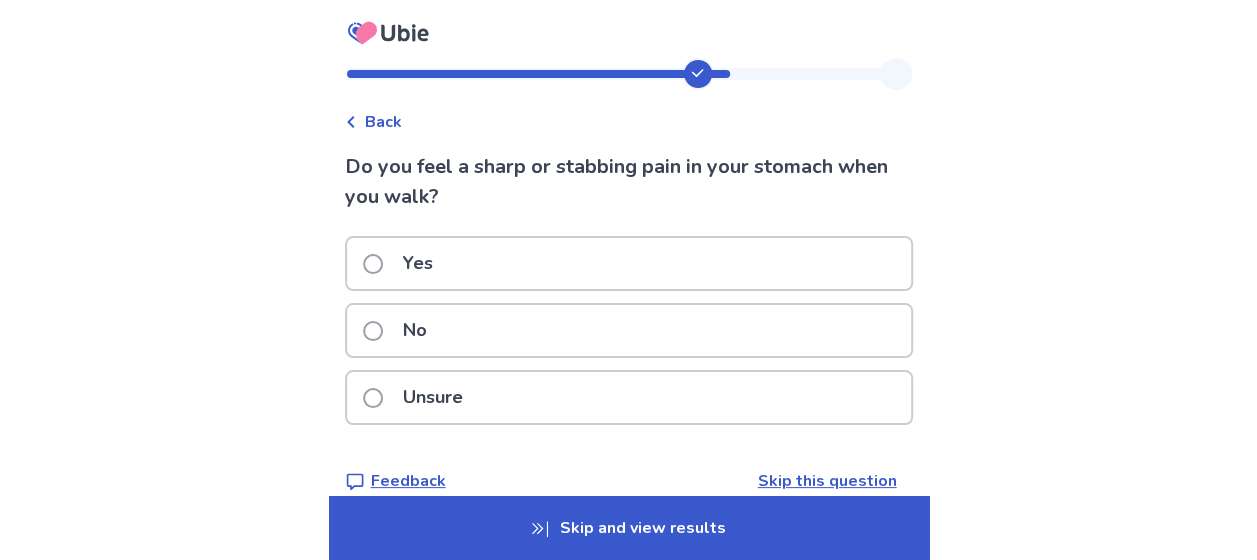 scroll, scrollTop: 29, scrollLeft: 0, axis: vertical 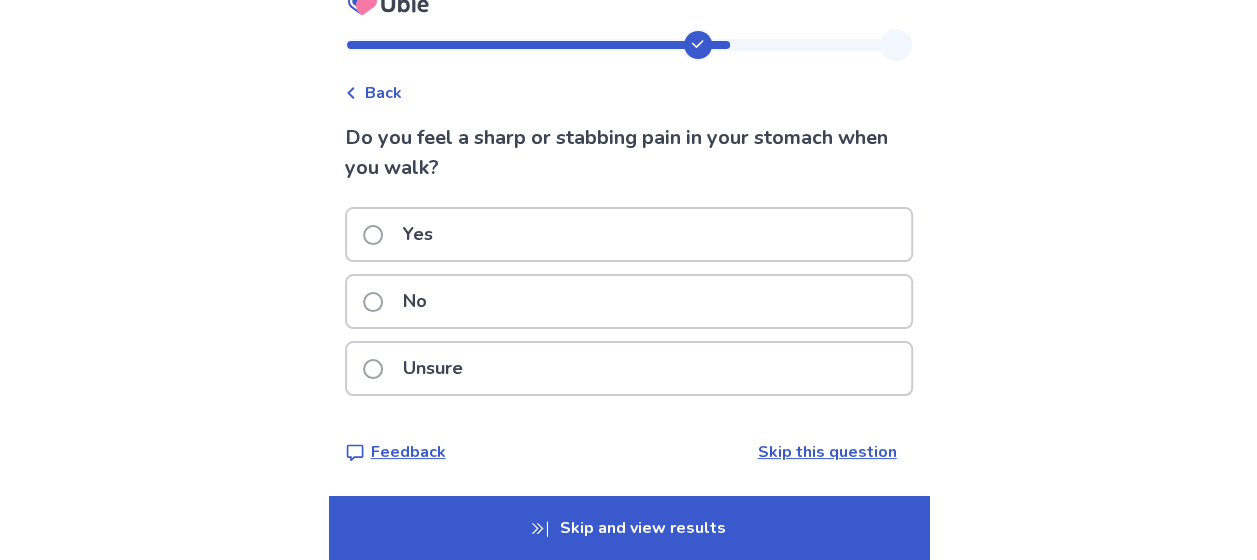 click on "No" at bounding box center [629, 301] 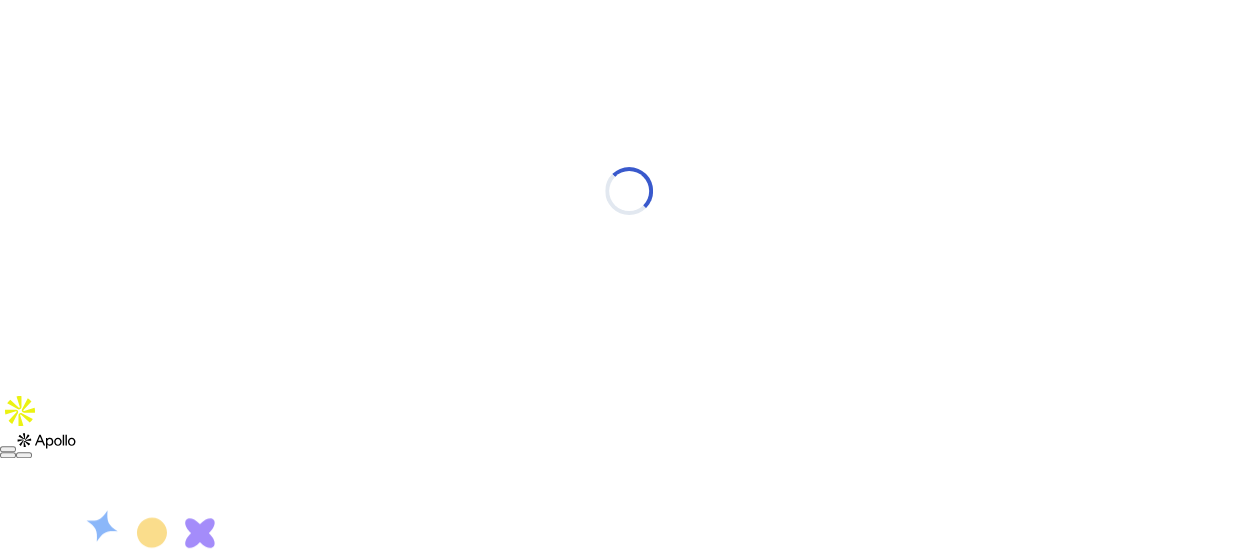 scroll, scrollTop: 0, scrollLeft: 0, axis: both 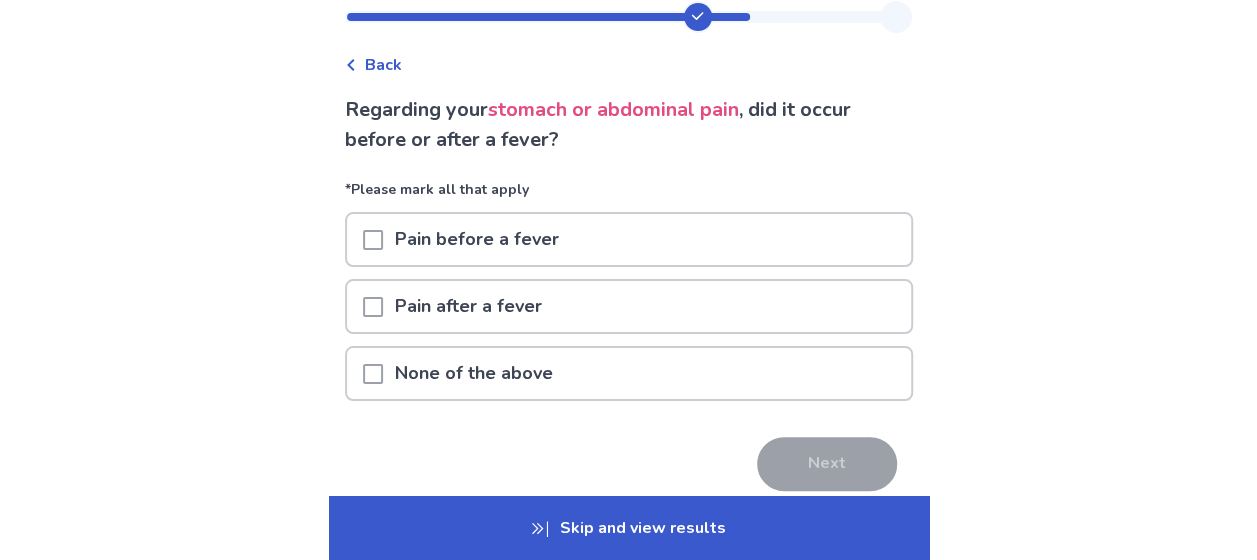 click on "None of the above" at bounding box center [629, 373] 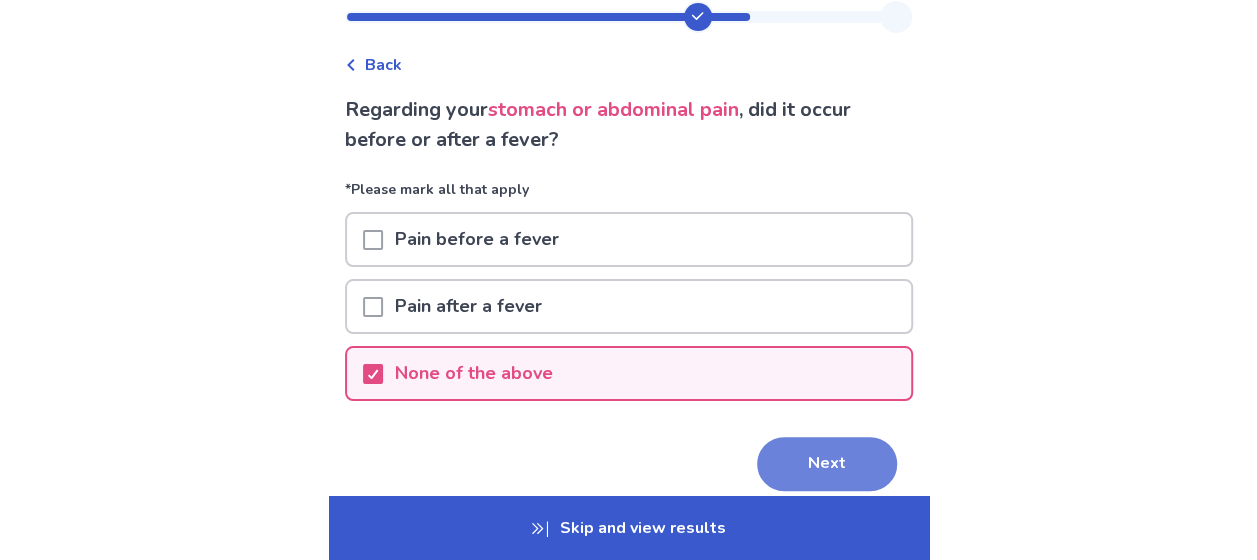 click on "Next" at bounding box center [827, 464] 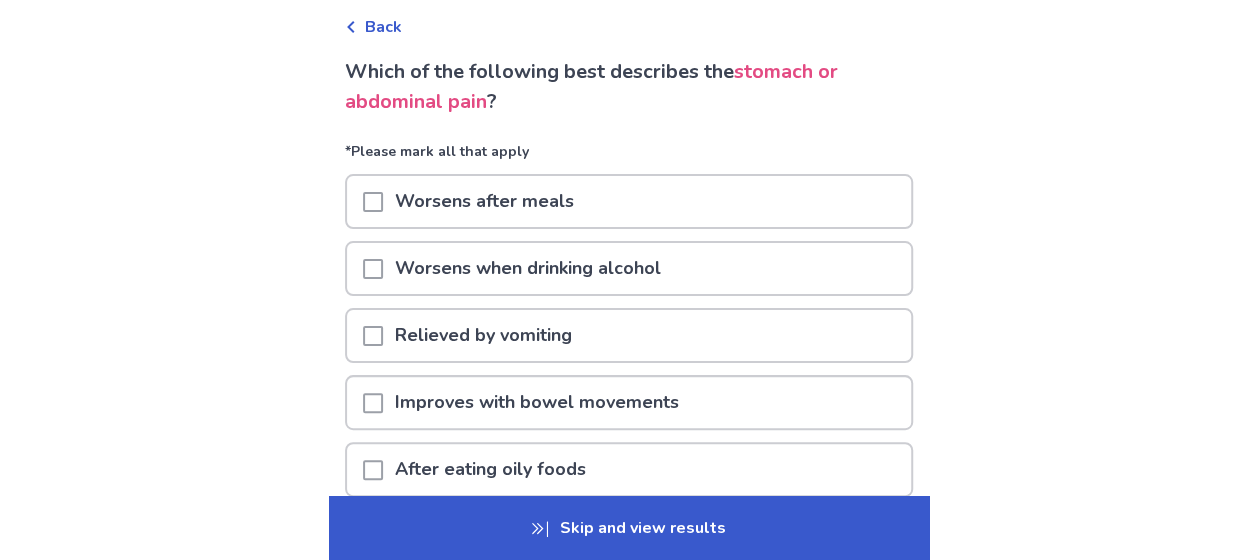 scroll, scrollTop: 96, scrollLeft: 0, axis: vertical 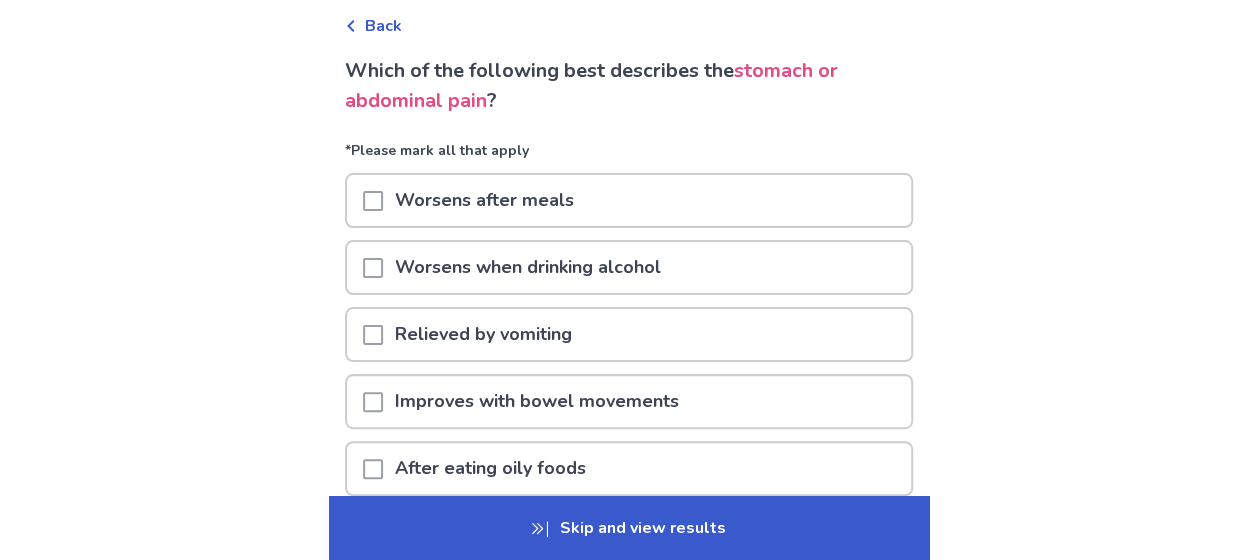 click on "Worsens after meals" at bounding box center [629, 200] 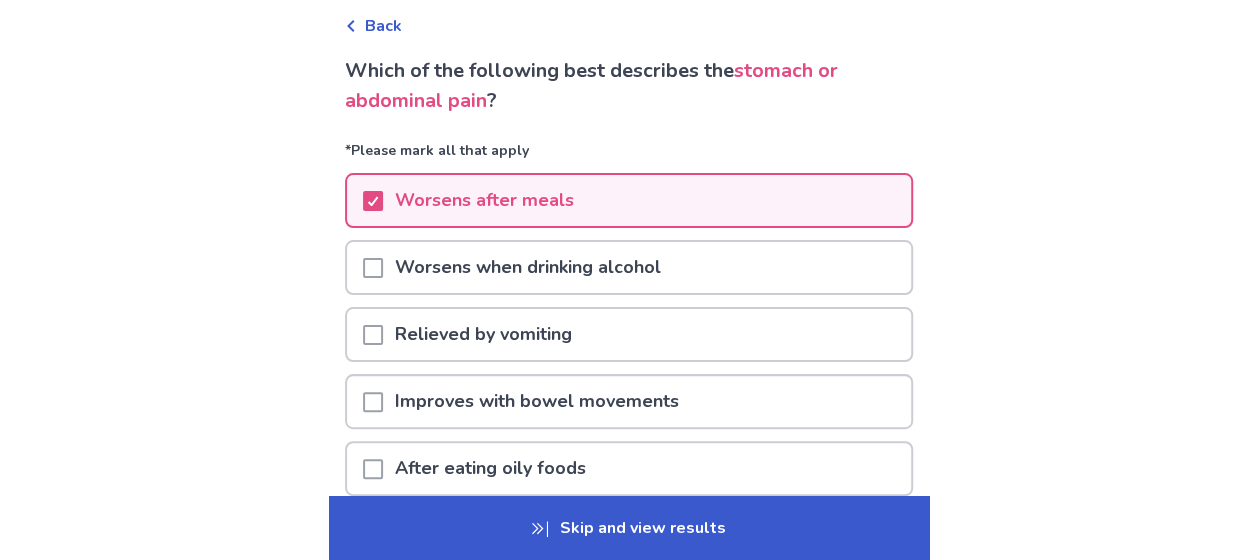 scroll, scrollTop: 198, scrollLeft: 0, axis: vertical 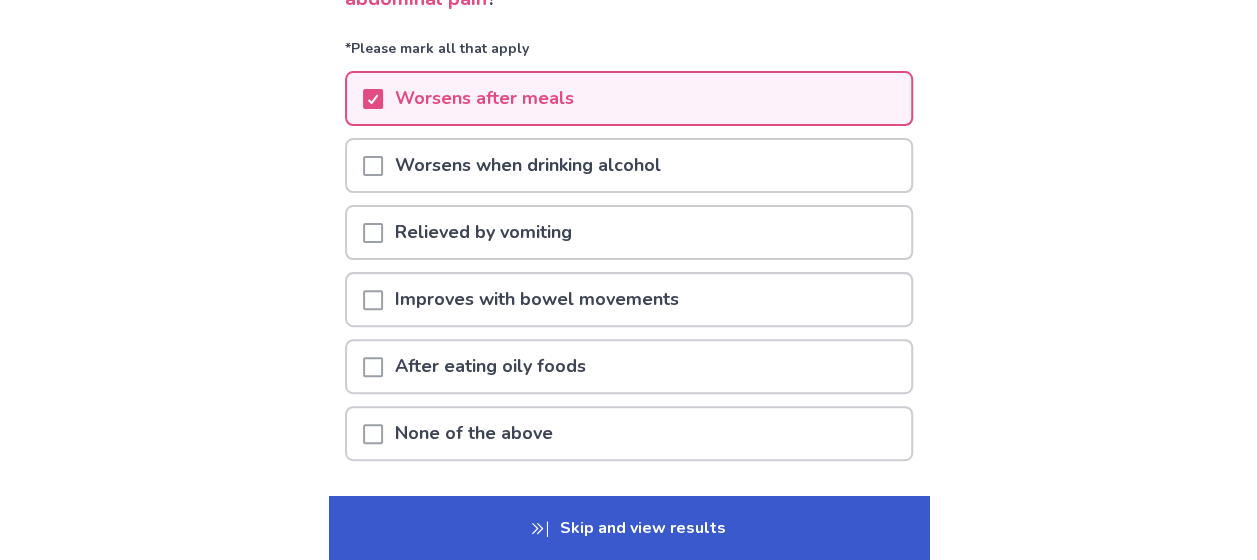 click on "Improves with bowel movements" at bounding box center (537, 299) 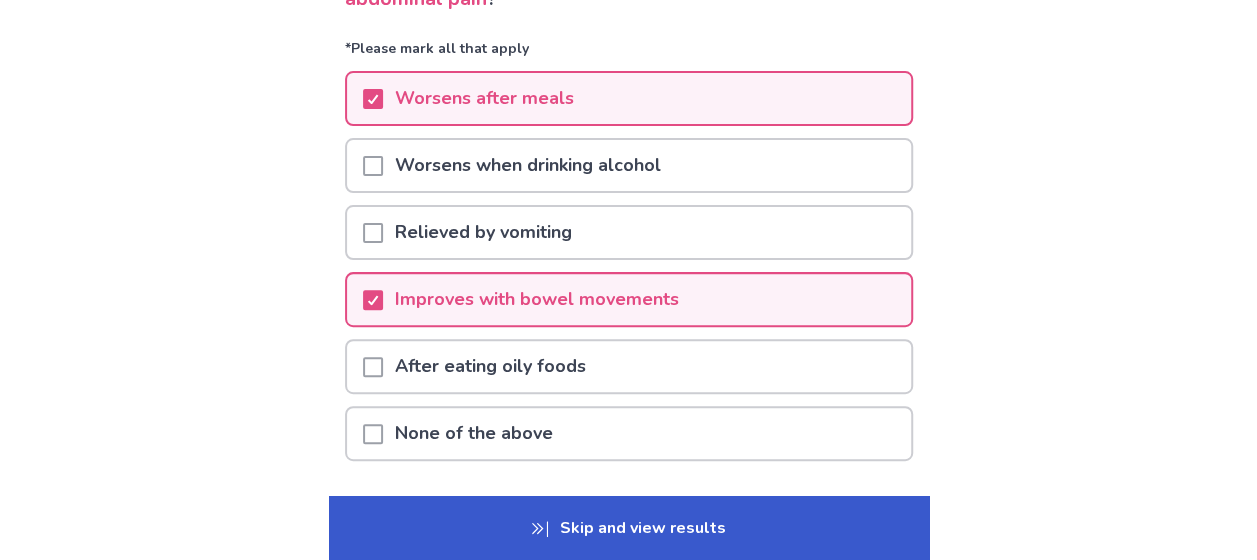 scroll, scrollTop: 250, scrollLeft: 0, axis: vertical 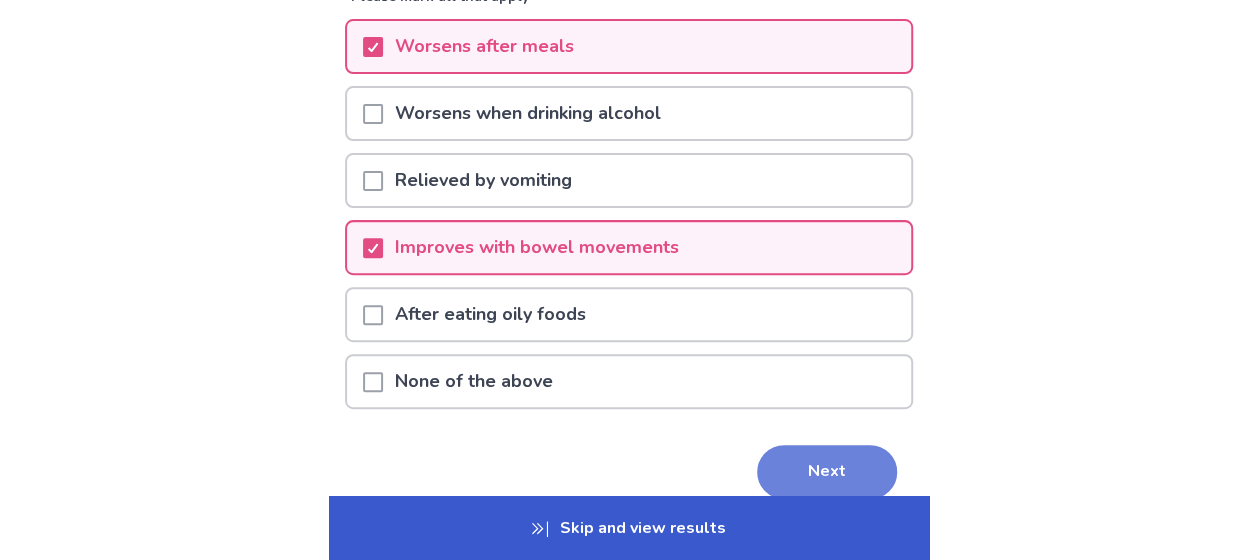 click on "Next" at bounding box center [827, 472] 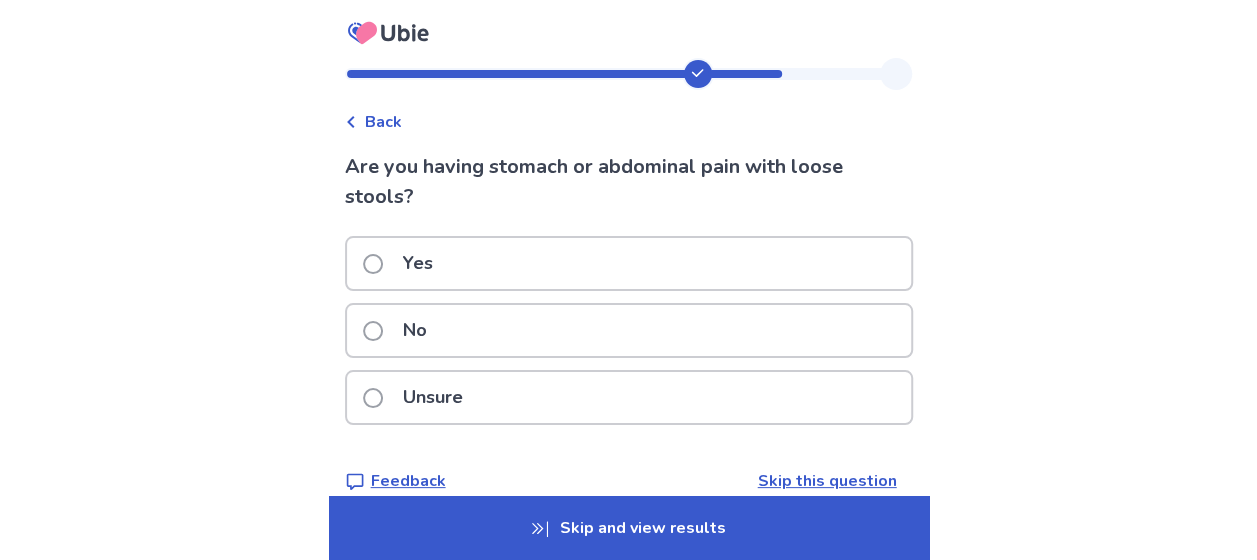 click on "Yes" at bounding box center (629, 263) 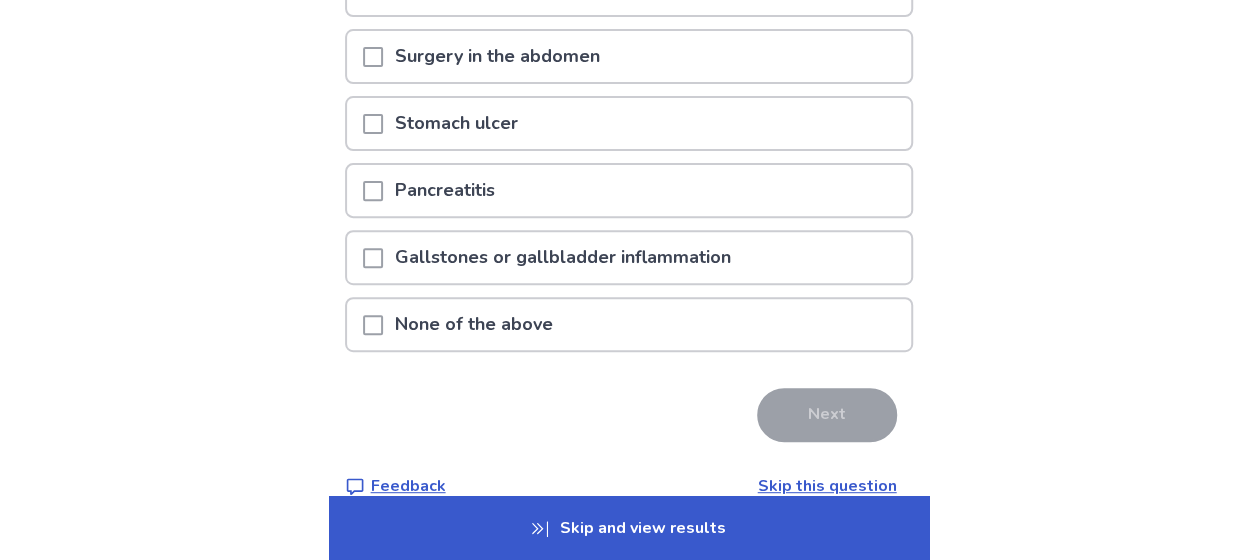 scroll, scrollTop: 278, scrollLeft: 0, axis: vertical 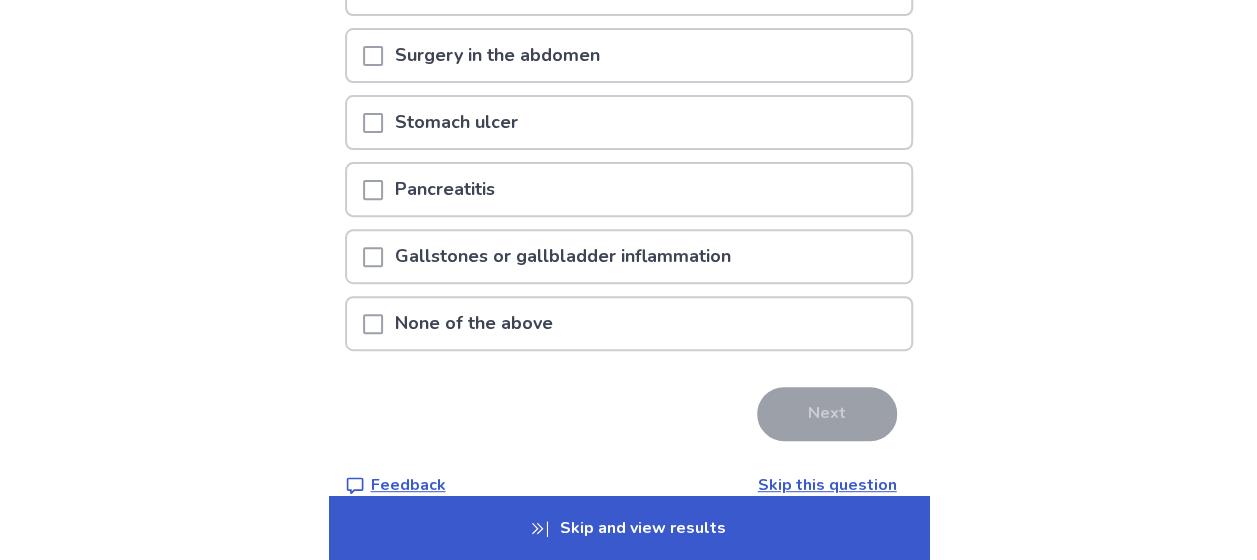 click on "None of the above" at bounding box center (629, 323) 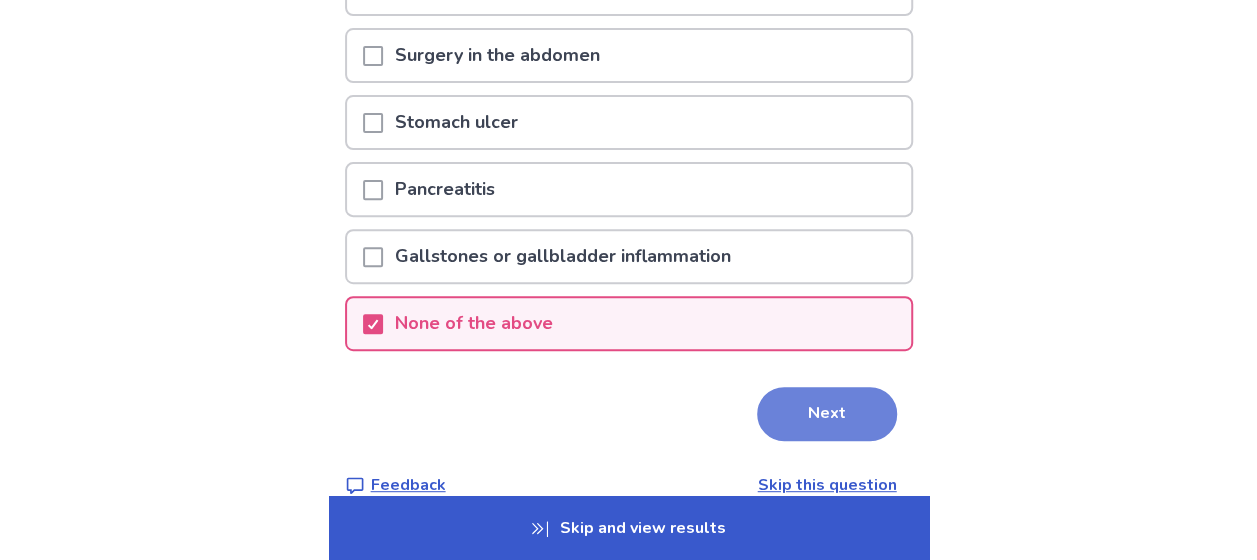 click on "Next" at bounding box center [827, 414] 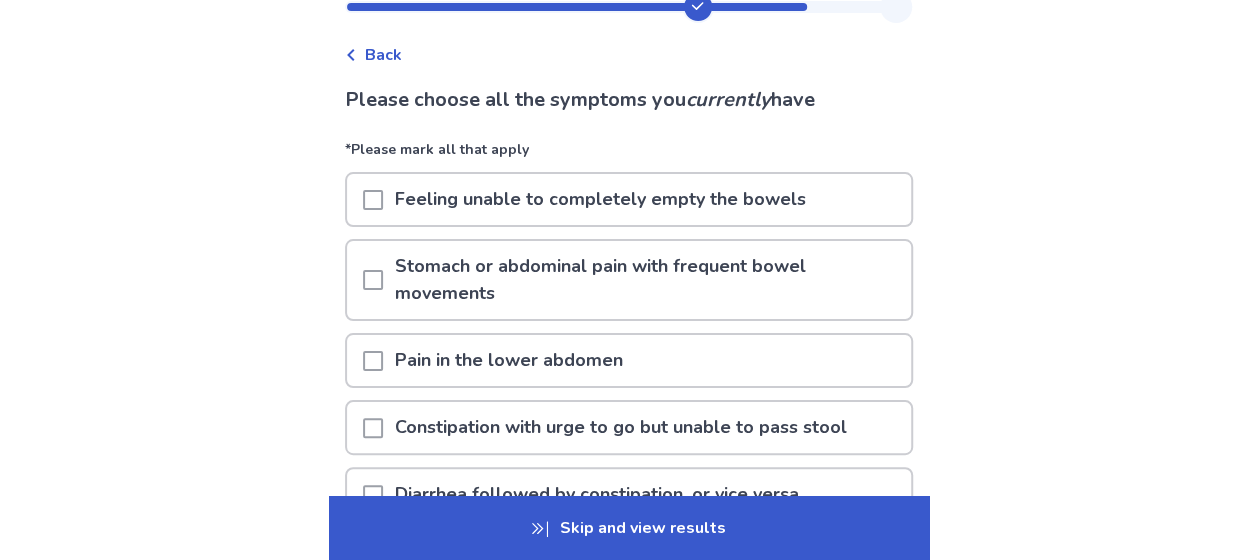 scroll, scrollTop: 119, scrollLeft: 0, axis: vertical 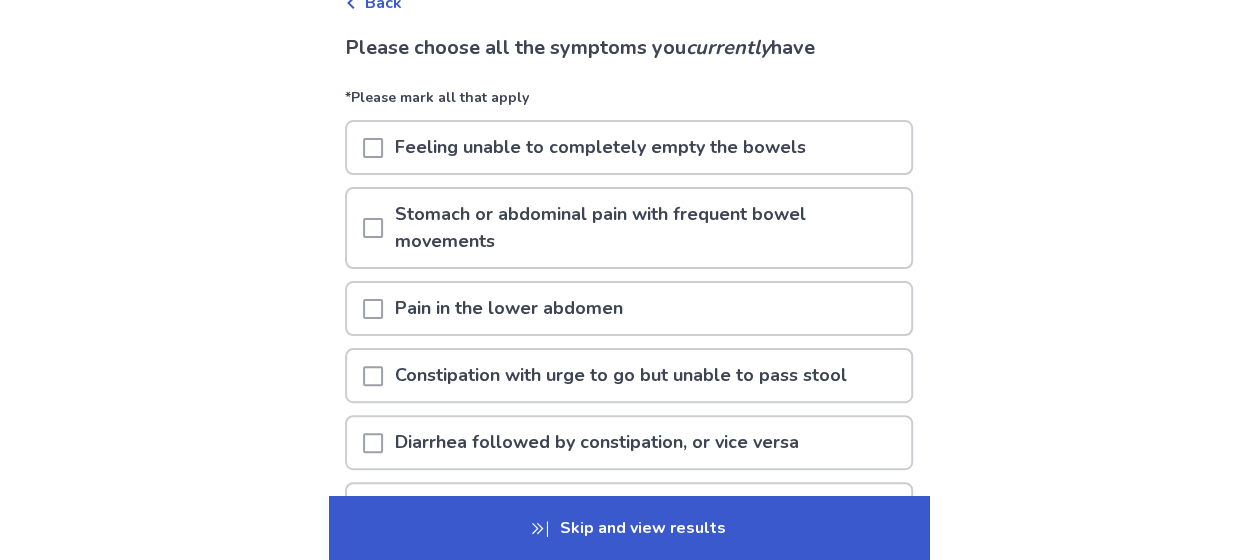 click on "Stomach or abdominal pain with frequent bowel movements" at bounding box center [647, 228] 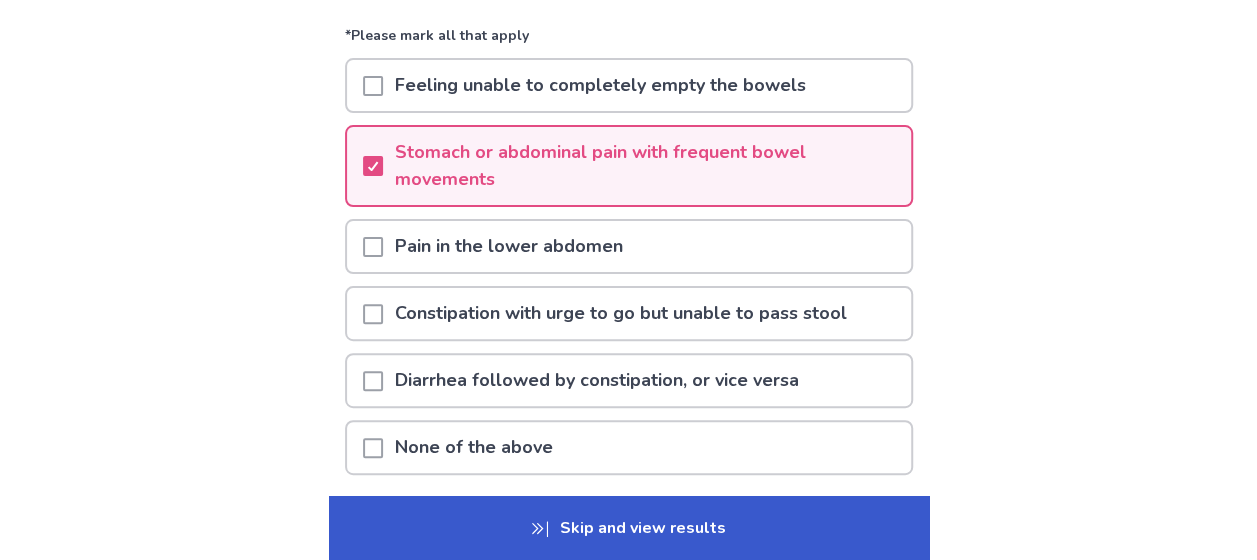 scroll, scrollTop: 184, scrollLeft: 0, axis: vertical 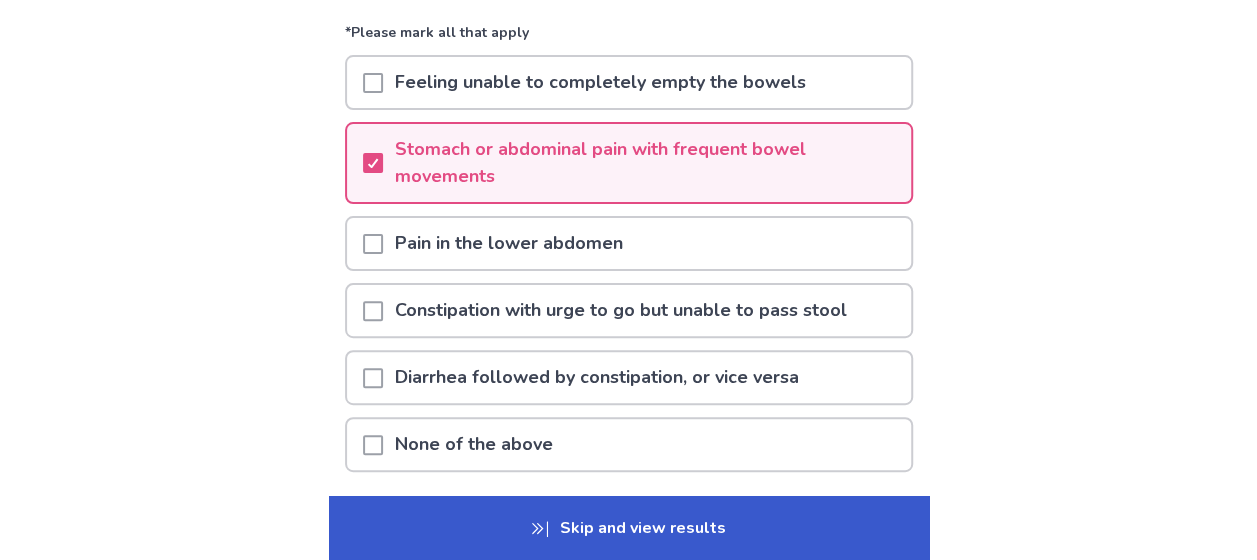 click on "Diarrhea followed by constipation, or vice versa" at bounding box center (597, 377) 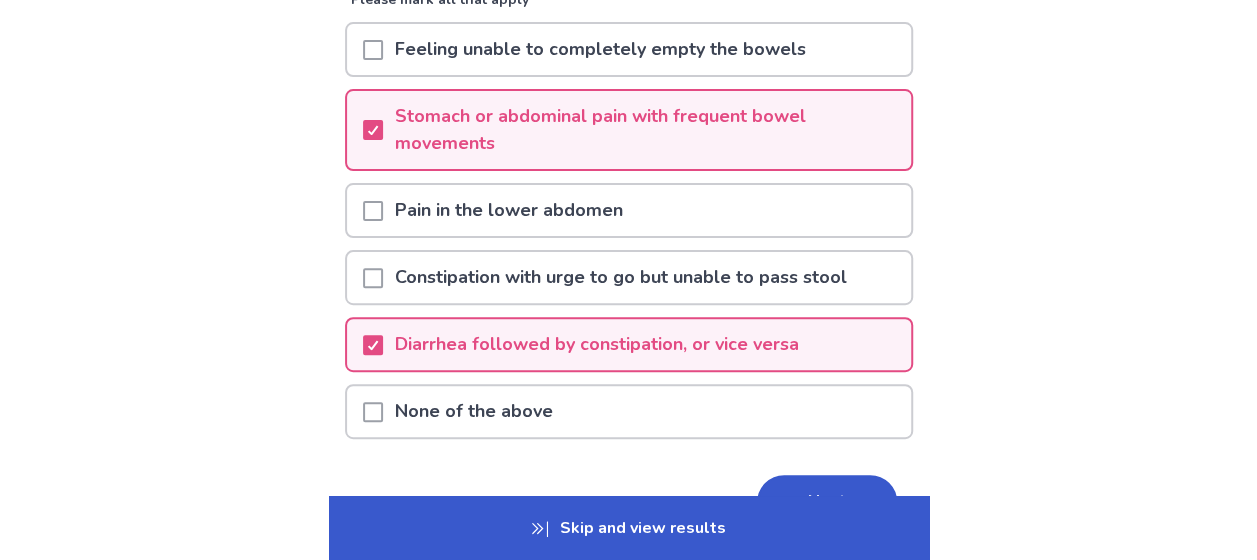 scroll, scrollTop: 338, scrollLeft: 0, axis: vertical 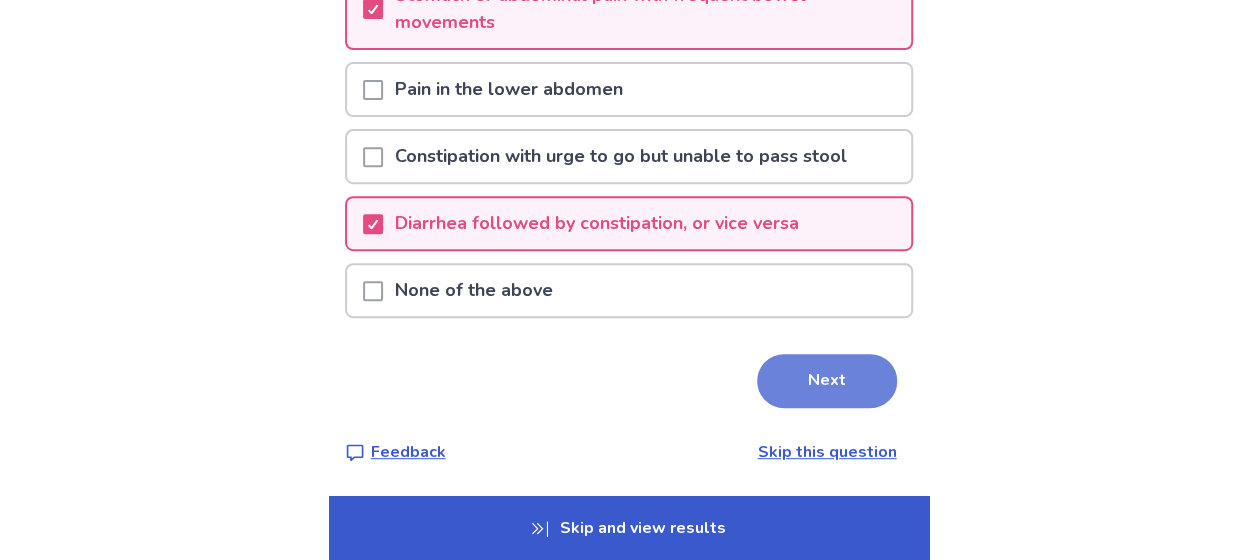 click on "Next" at bounding box center [827, 381] 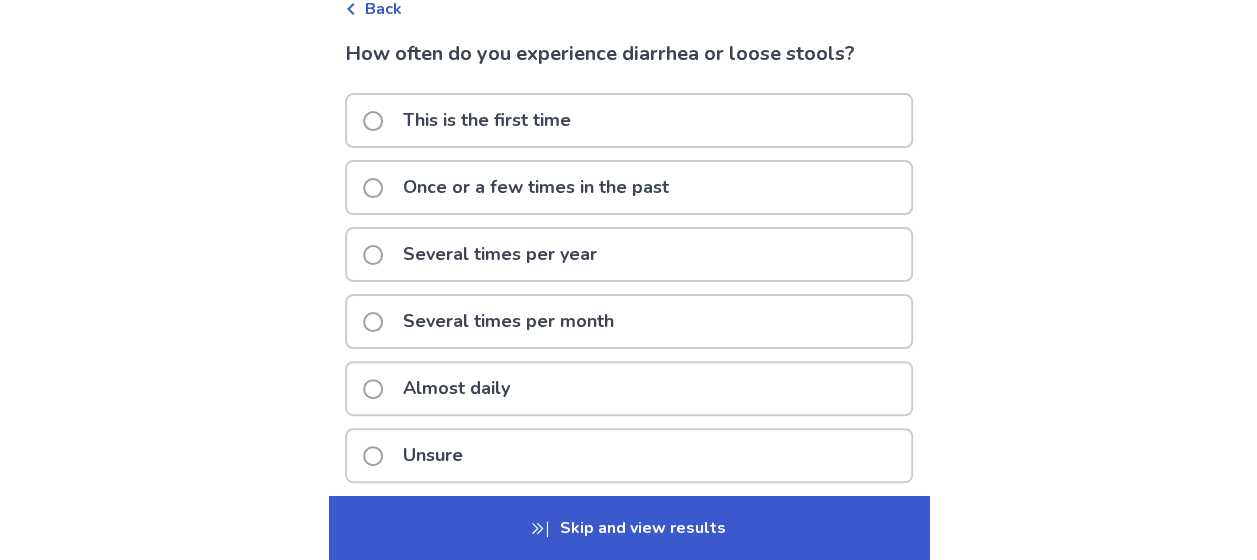 scroll, scrollTop: 114, scrollLeft: 0, axis: vertical 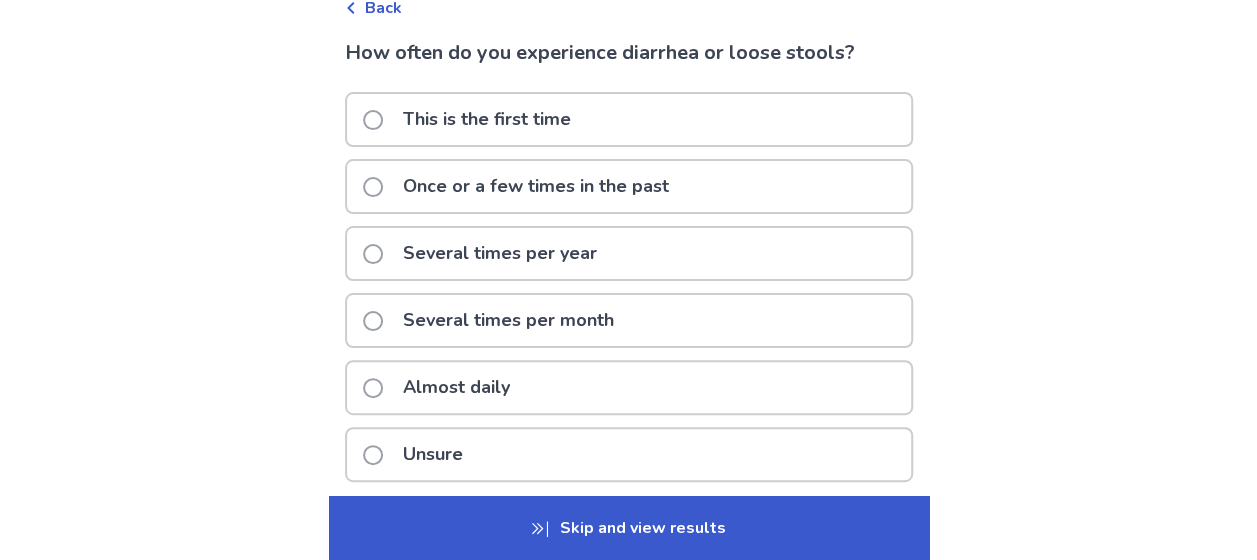 click on "Almost daily" at bounding box center [629, 387] 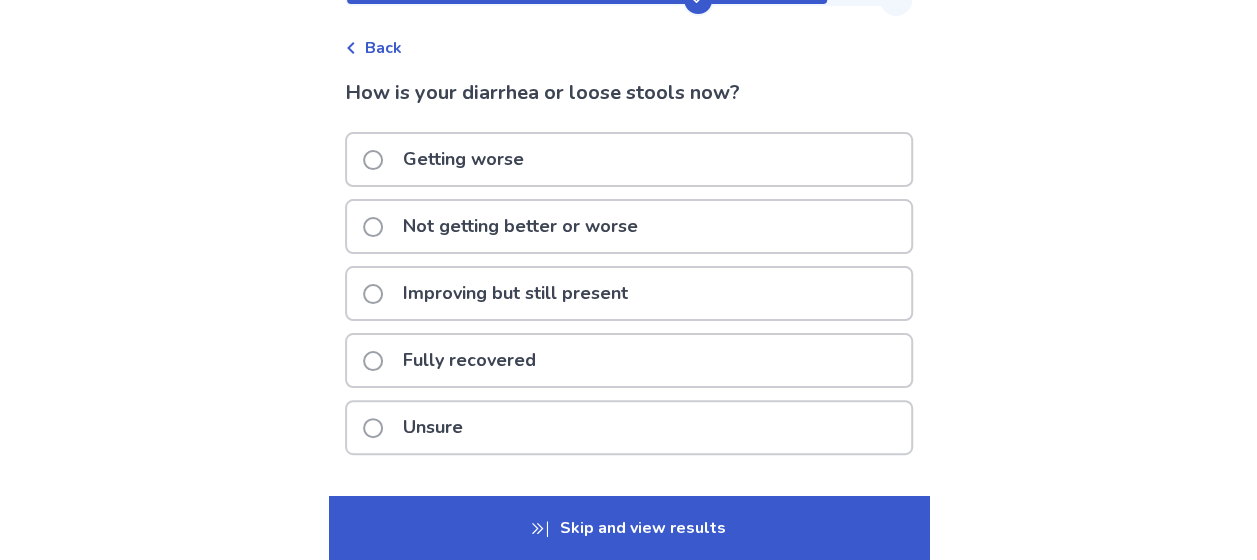 scroll, scrollTop: 76, scrollLeft: 0, axis: vertical 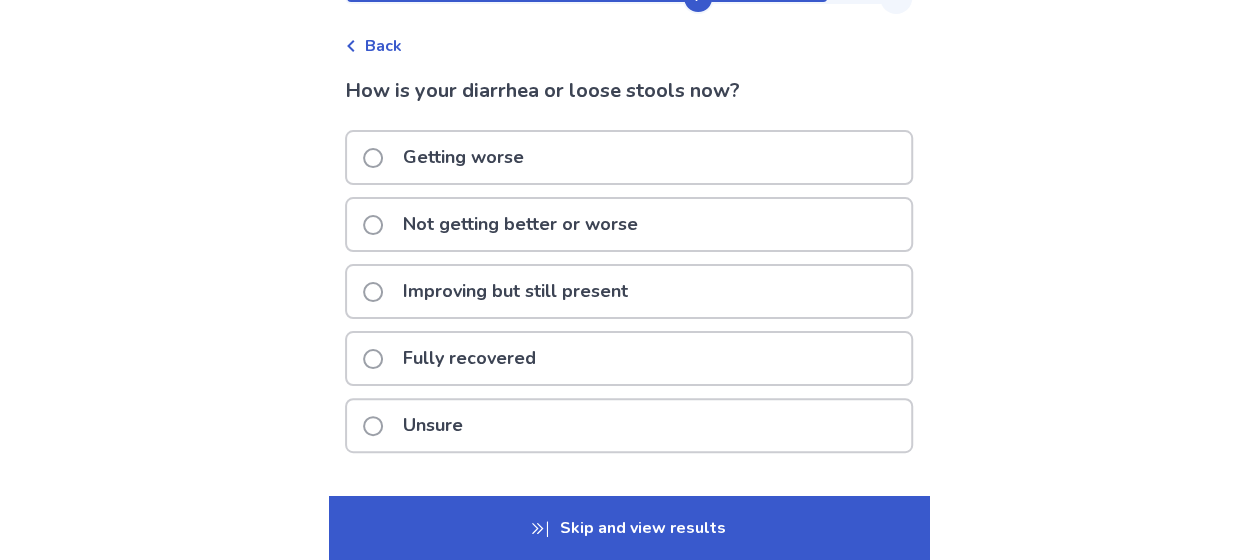 click on "Not getting better or worse" at bounding box center [629, 224] 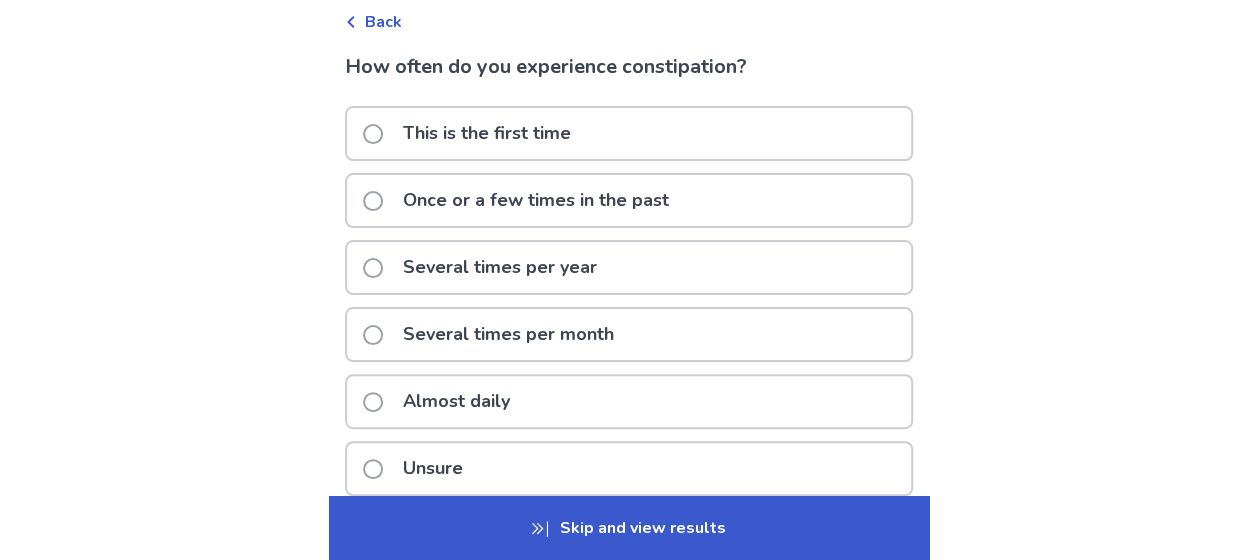 scroll, scrollTop: 101, scrollLeft: 0, axis: vertical 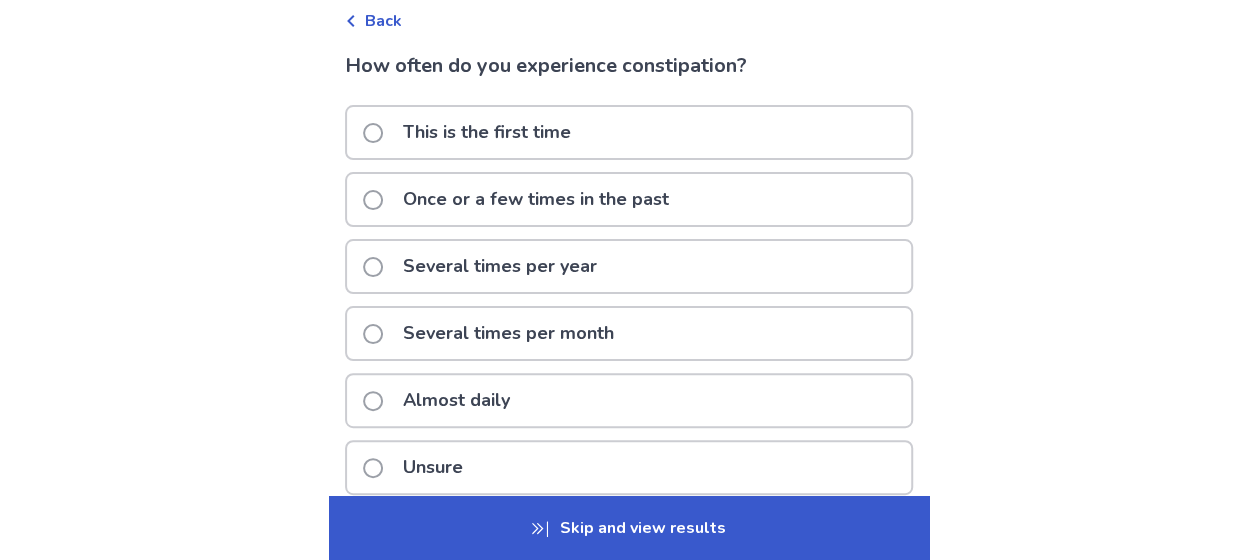 click on "Almost daily" at bounding box center (629, 400) 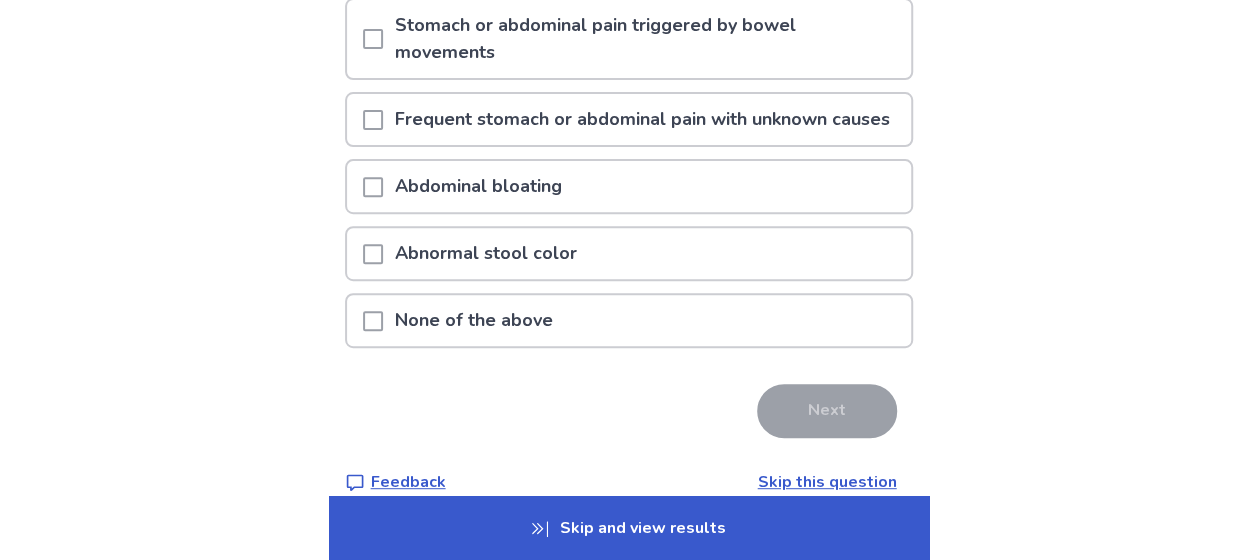 scroll, scrollTop: 309, scrollLeft: 0, axis: vertical 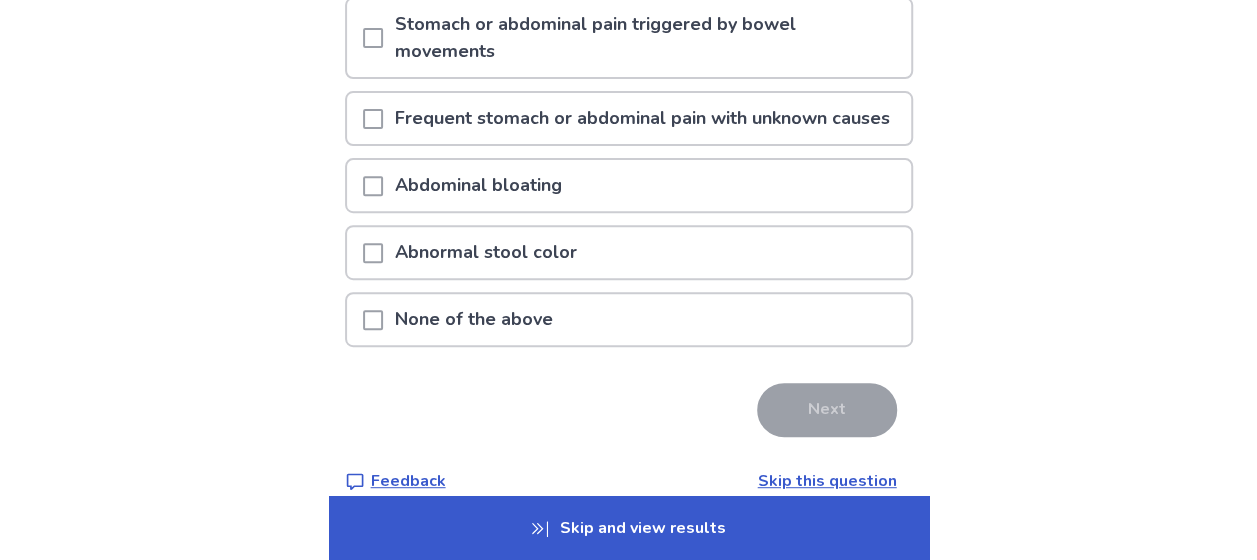click on "None of the above" at bounding box center (629, 319) 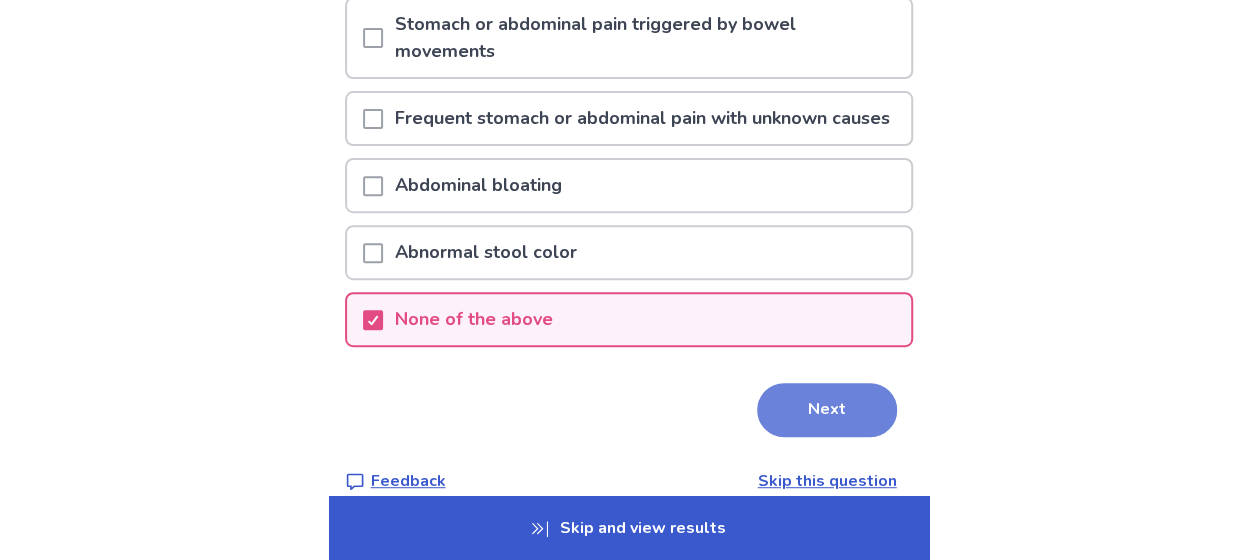 click on "Next" at bounding box center [827, 410] 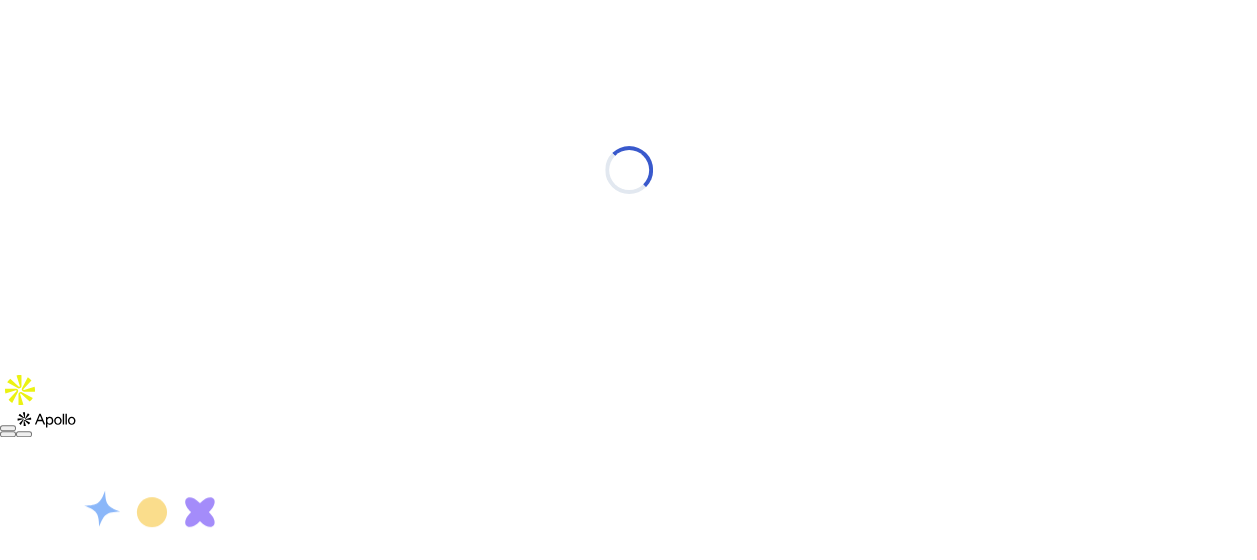 scroll, scrollTop: 0, scrollLeft: 0, axis: both 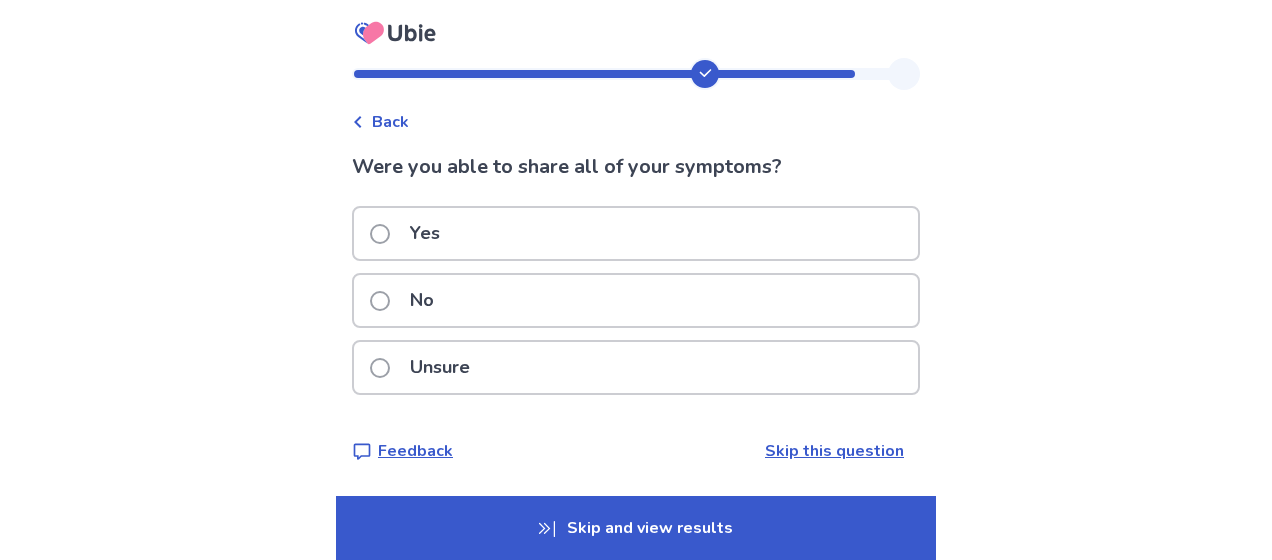 click on "Yes" at bounding box center (636, 233) 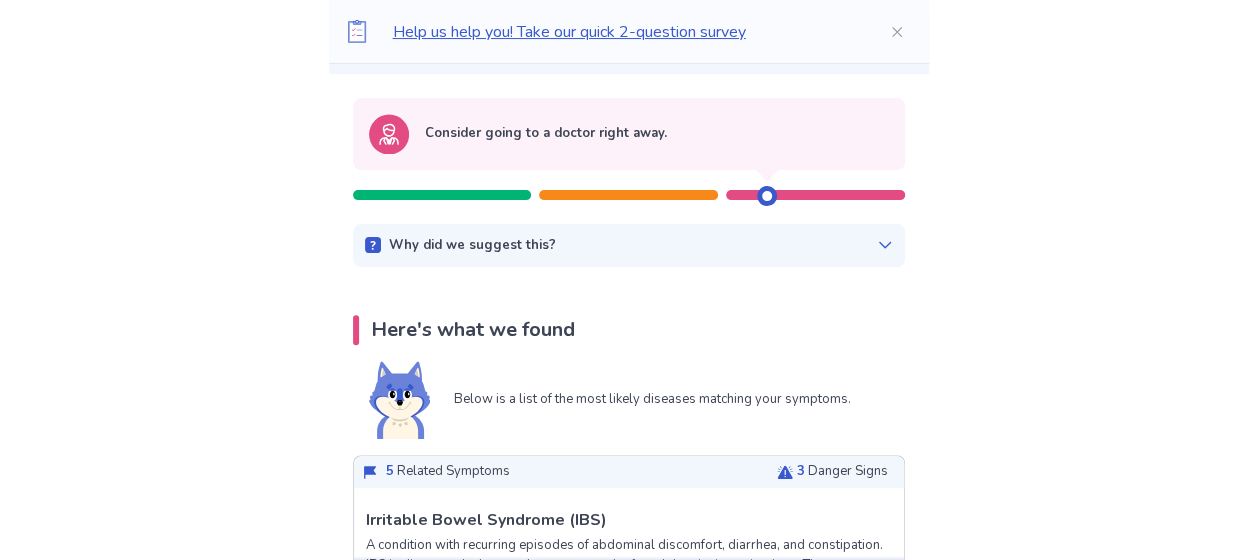 scroll, scrollTop: 290, scrollLeft: 0, axis: vertical 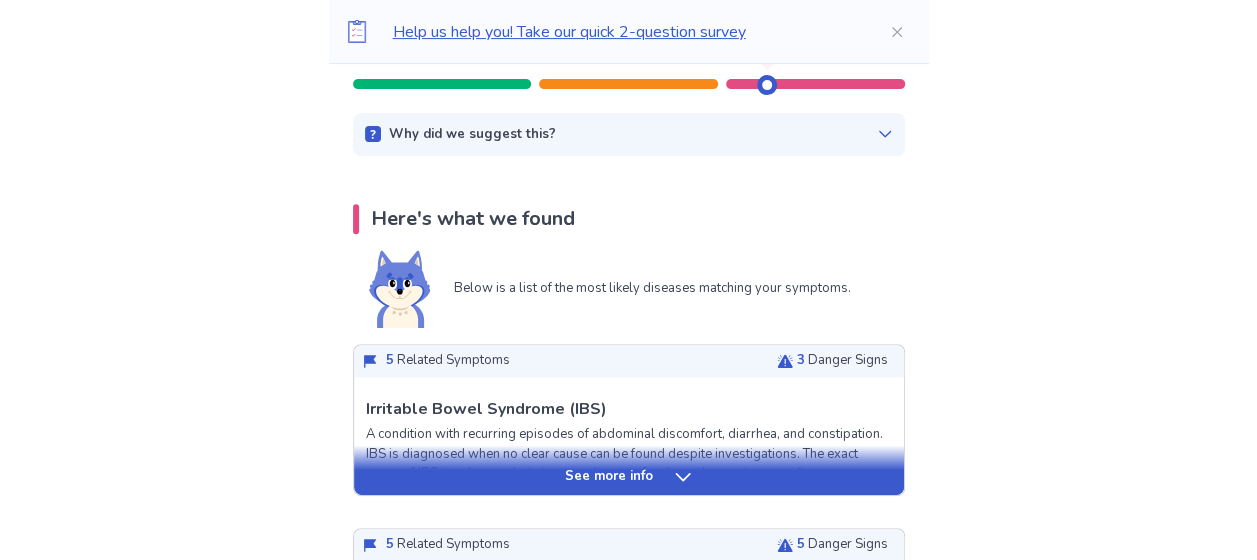 click on "See more info" at bounding box center [609, 477] 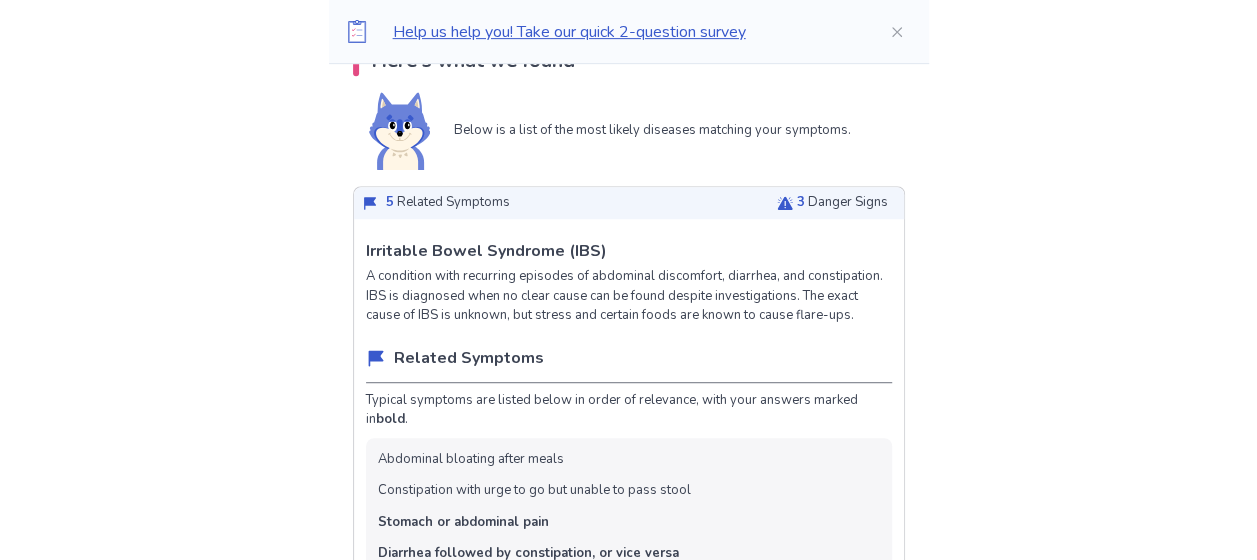 click on "Help us help you! Take our quick 2-question survey Back Symptom Check Summary [MONTH] [DAY], [YEAR] | [TIME] Consider going to a doctor right away. Why did we suggest this? This suggestion is based on the severity level of a few of   your symptoms  listed below: Symptoms from your responses
Stomach or abdominal pain - Severe Here's what we found Below is a list of the most likely diseases matching your symptoms. 5   Related Symptoms 3   Danger Signs Irritable Bowel Syndrome (IBS) A condition with recurring episodes of abdominal discomfort, diarrhea, and constipation. IBS is diagnosed when no clear cause can be found despite investigations. The exact cause of IBS is unknown, but stress and certain foods are known to cause flare-ups. Related Symptoms Typical symptoms are listed below in order of relevance, with your answers marked in  bold . Abdominal bloating after meals Constipation with urge to go but unable to pass stool Stomach or abdominal pain Diarrhea followed by constipation, or vice versa Danger Signs bold" at bounding box center [628, 3512] 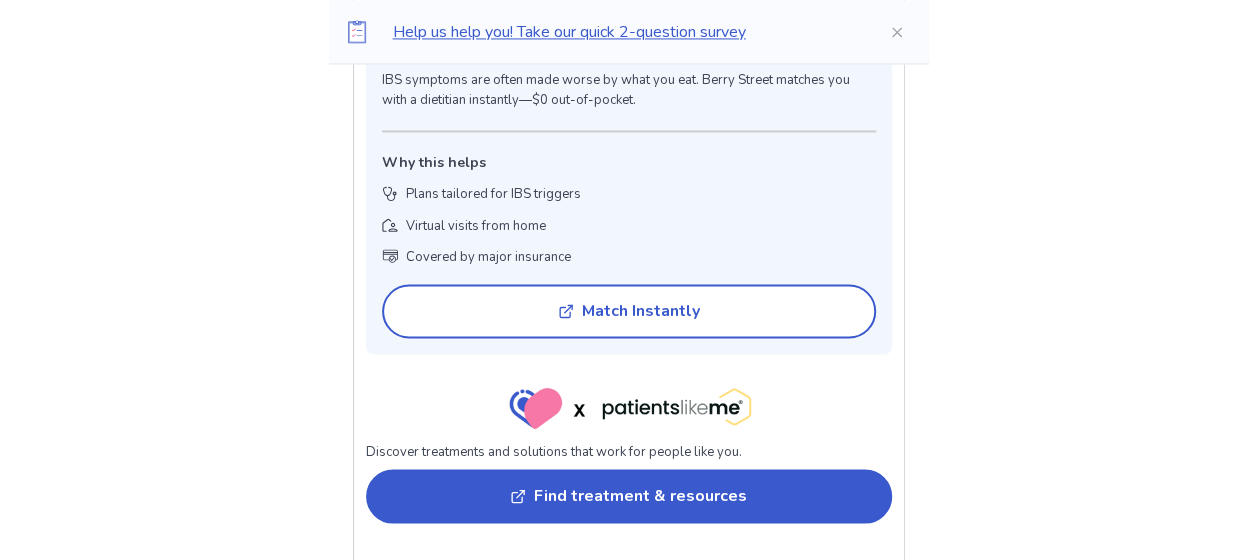 scroll, scrollTop: 1581, scrollLeft: 0, axis: vertical 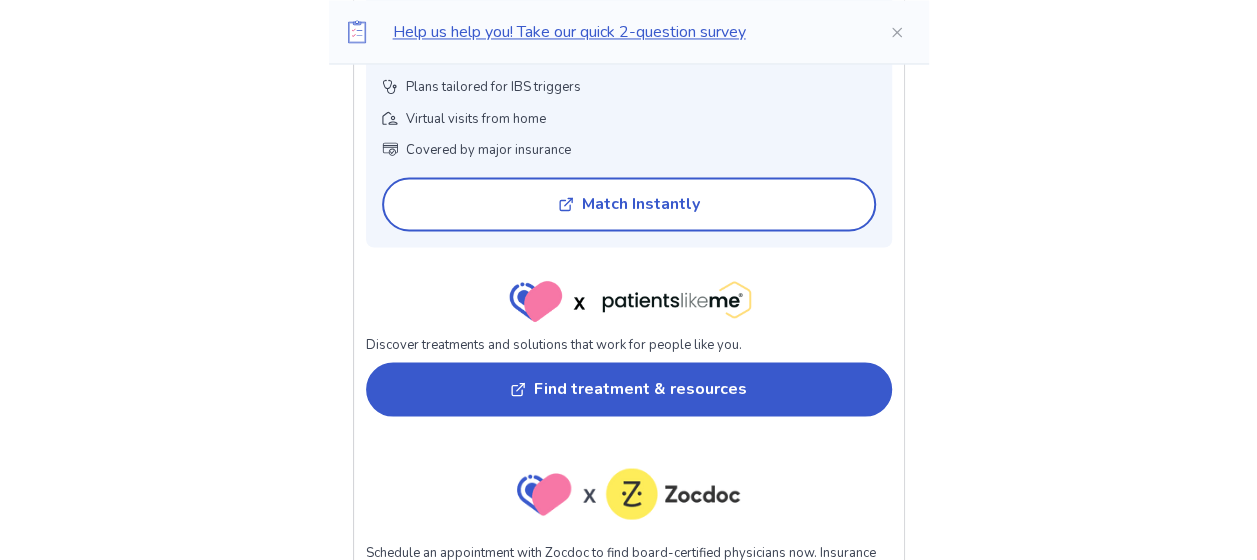 click on "Help us help you! Take our quick 2-question survey Back Symptom Check Summary [MONTH] [DAY], [YEAR] | [TIME] Consider going to a doctor right away. Why did we suggest this? This suggestion is based on the severity level of a few of   your symptoms  listed below: Symptoms from your responses
Stomach or abdominal pain - Severe Here's what we found Below is a list of the most likely diseases matching your symptoms. 5   Related Symptoms 3   Danger Signs Irritable Bowel Syndrome (IBS) A condition with recurring episodes of abdominal discomfort, diarrhea, and constipation. IBS is diagnosed when no clear cause can be found despite investigations. The exact cause of IBS is unknown, but stress and certain foods are known to cause flare-ups. Related Symptoms Typical symptoms are listed below in order of relevance, with your answers marked in  bold . Abdominal bloating after meals Constipation with urge to go but unable to pass stool Stomach or abdominal pain Diarrhea followed by constipation, or vice versa Danger Signs bold" at bounding box center [628, 2277] 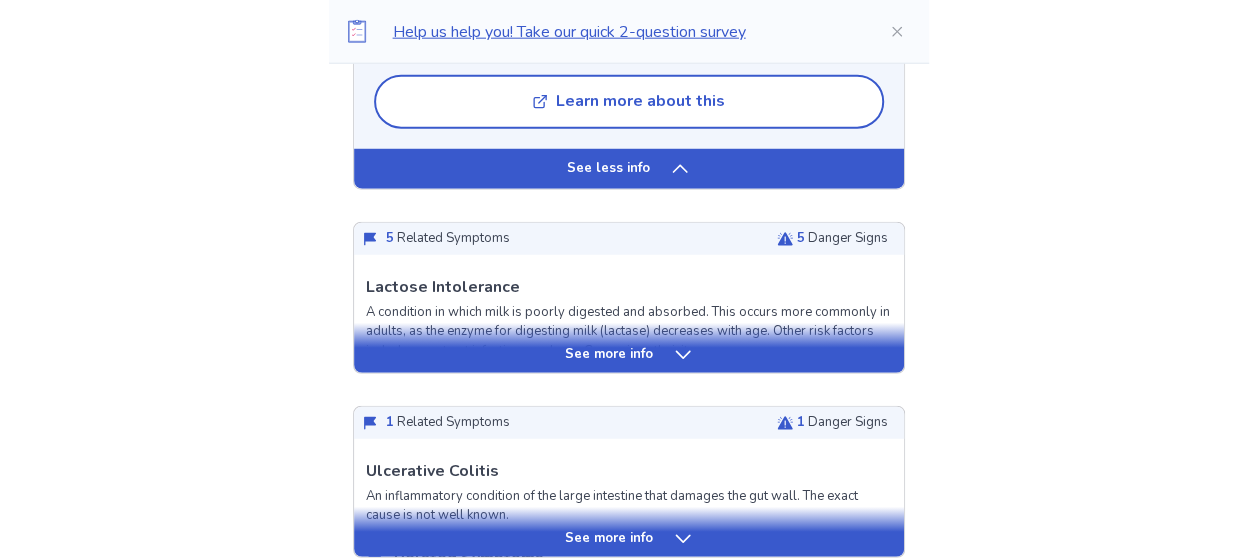 scroll, scrollTop: 2471, scrollLeft: 0, axis: vertical 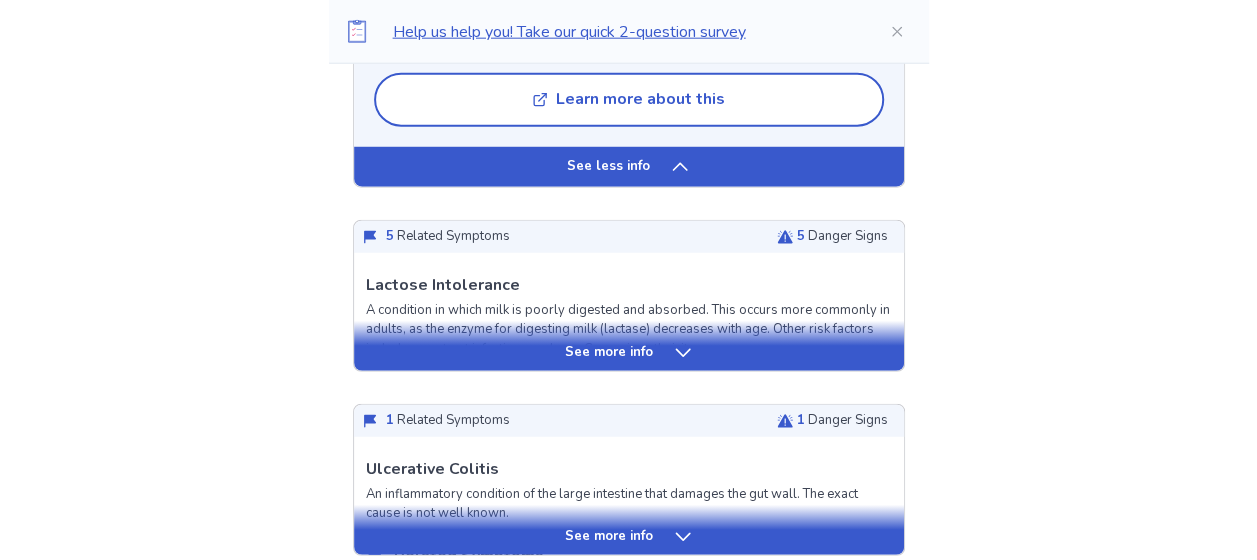 click on "See more info" at bounding box center [629, 353] 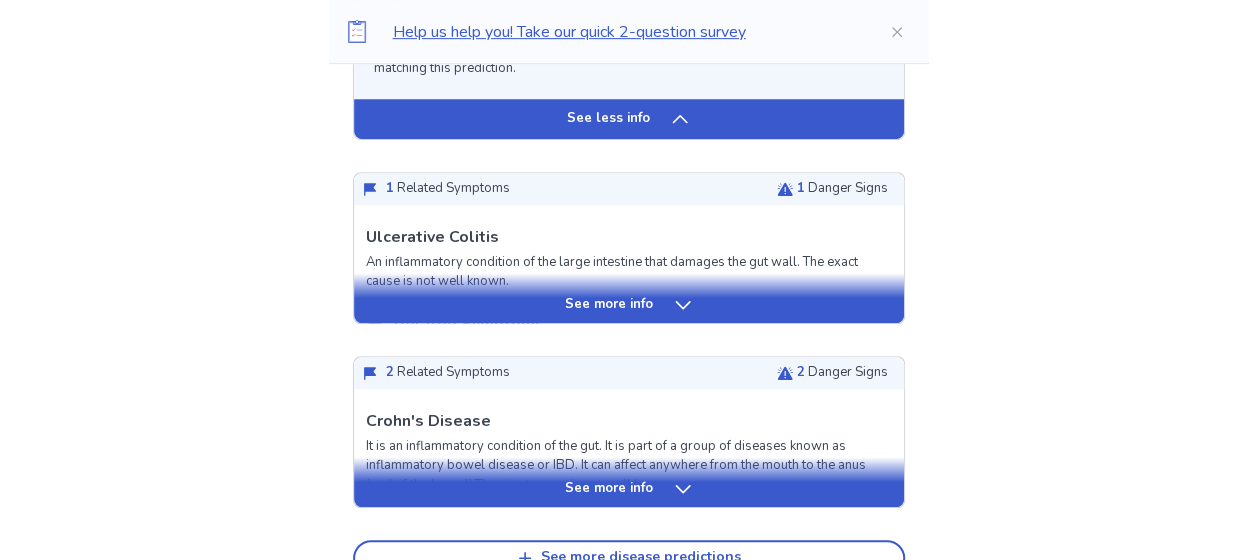 scroll, scrollTop: 4231, scrollLeft: 0, axis: vertical 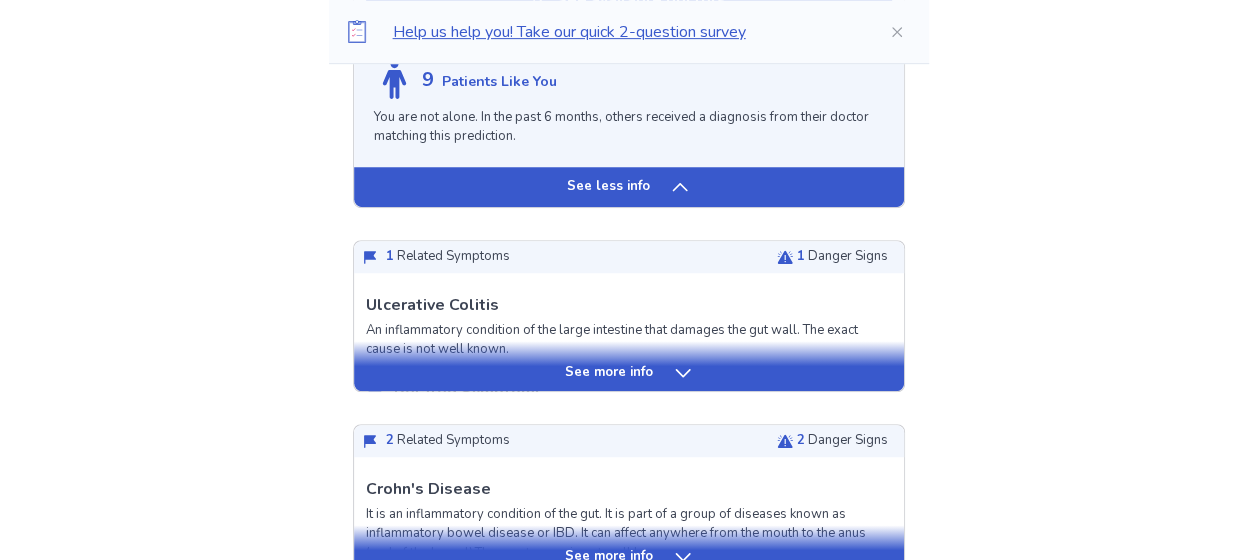 click on "See more info" at bounding box center (629, 366) 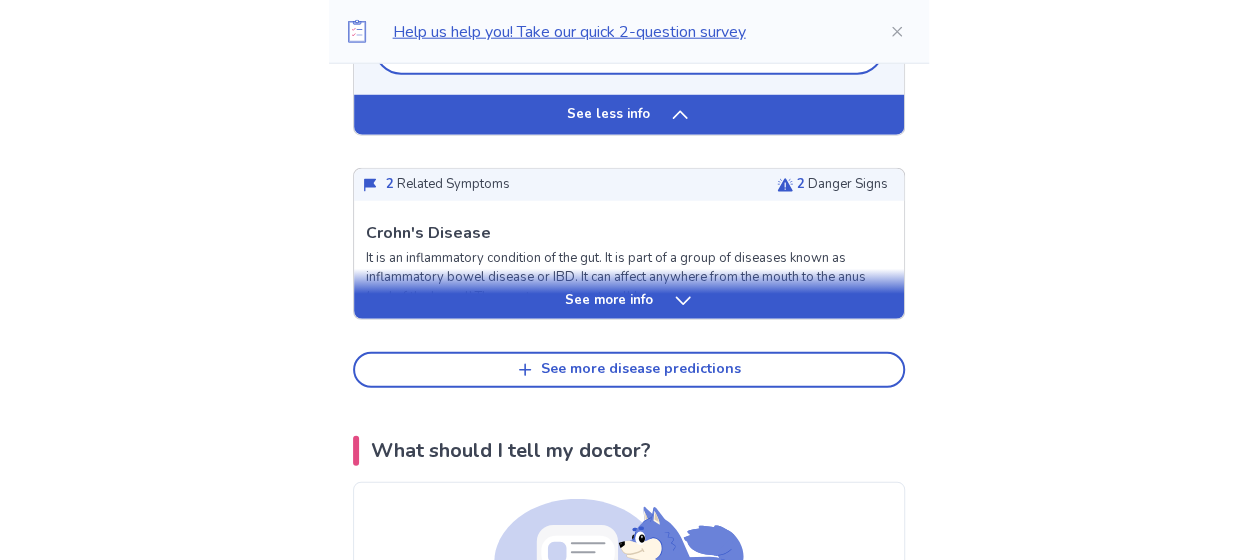 scroll, scrollTop: 6400, scrollLeft: 0, axis: vertical 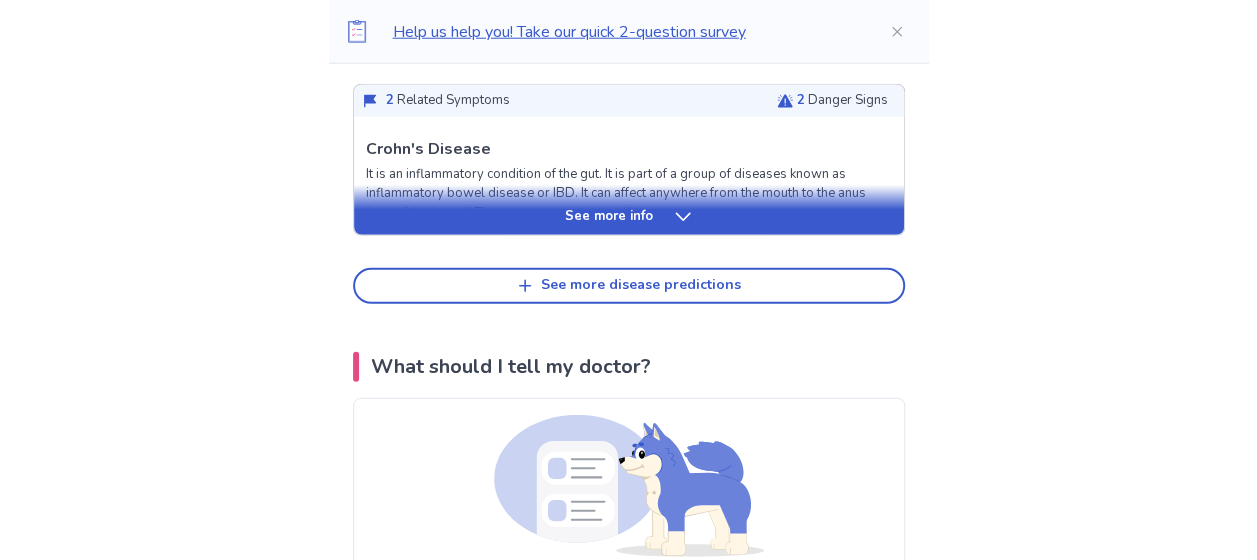click on "See more info" at bounding box center (609, 217) 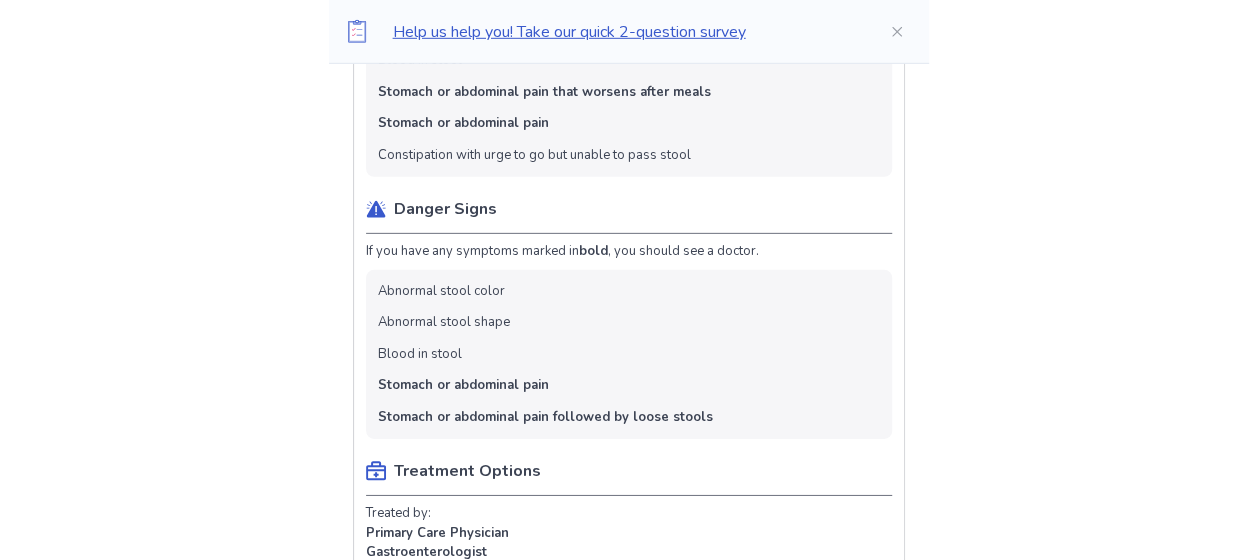 scroll, scrollTop: 6760, scrollLeft: 0, axis: vertical 